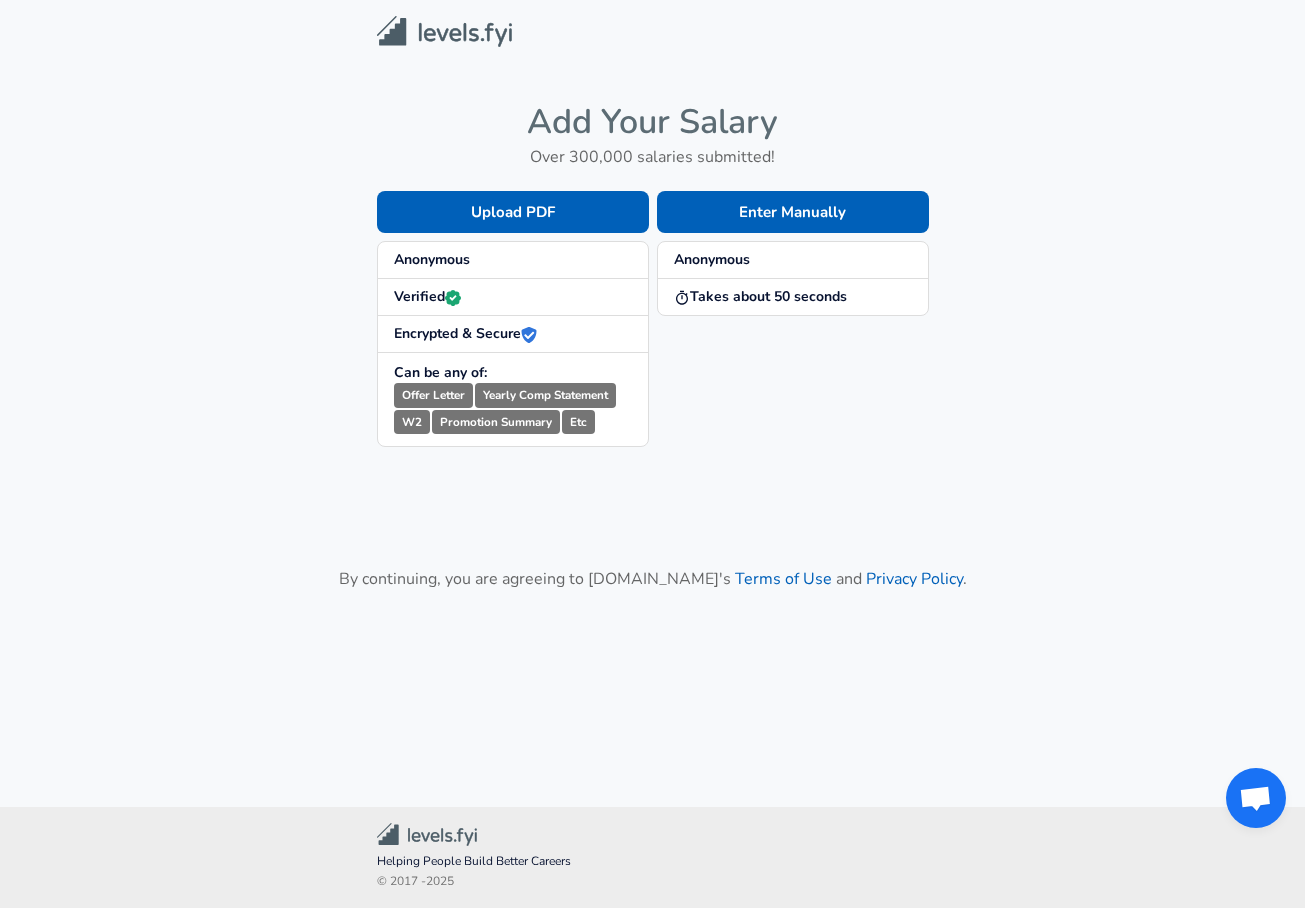 scroll, scrollTop: 0, scrollLeft: 0, axis: both 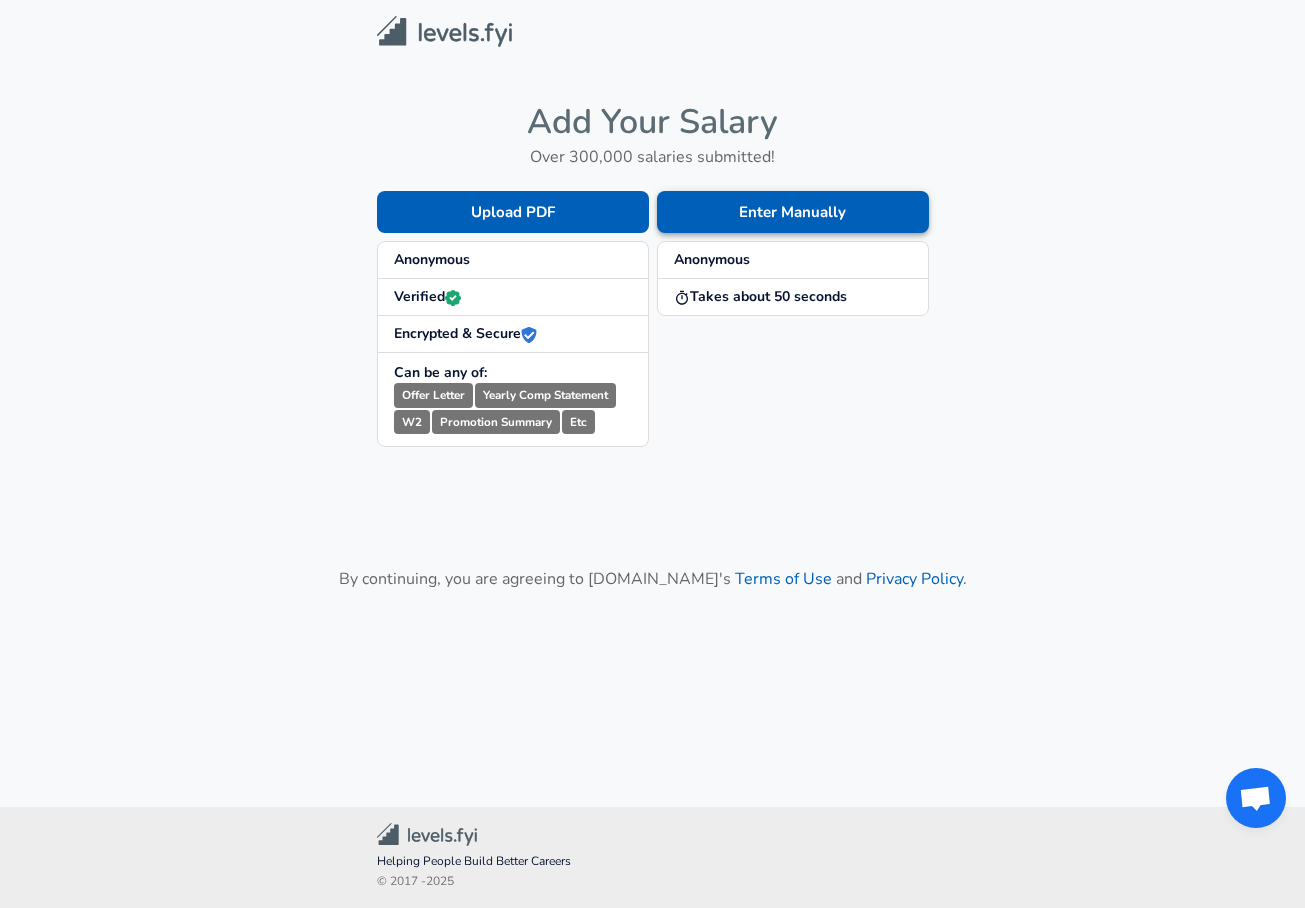 click on "Enter Manually" at bounding box center (793, 212) 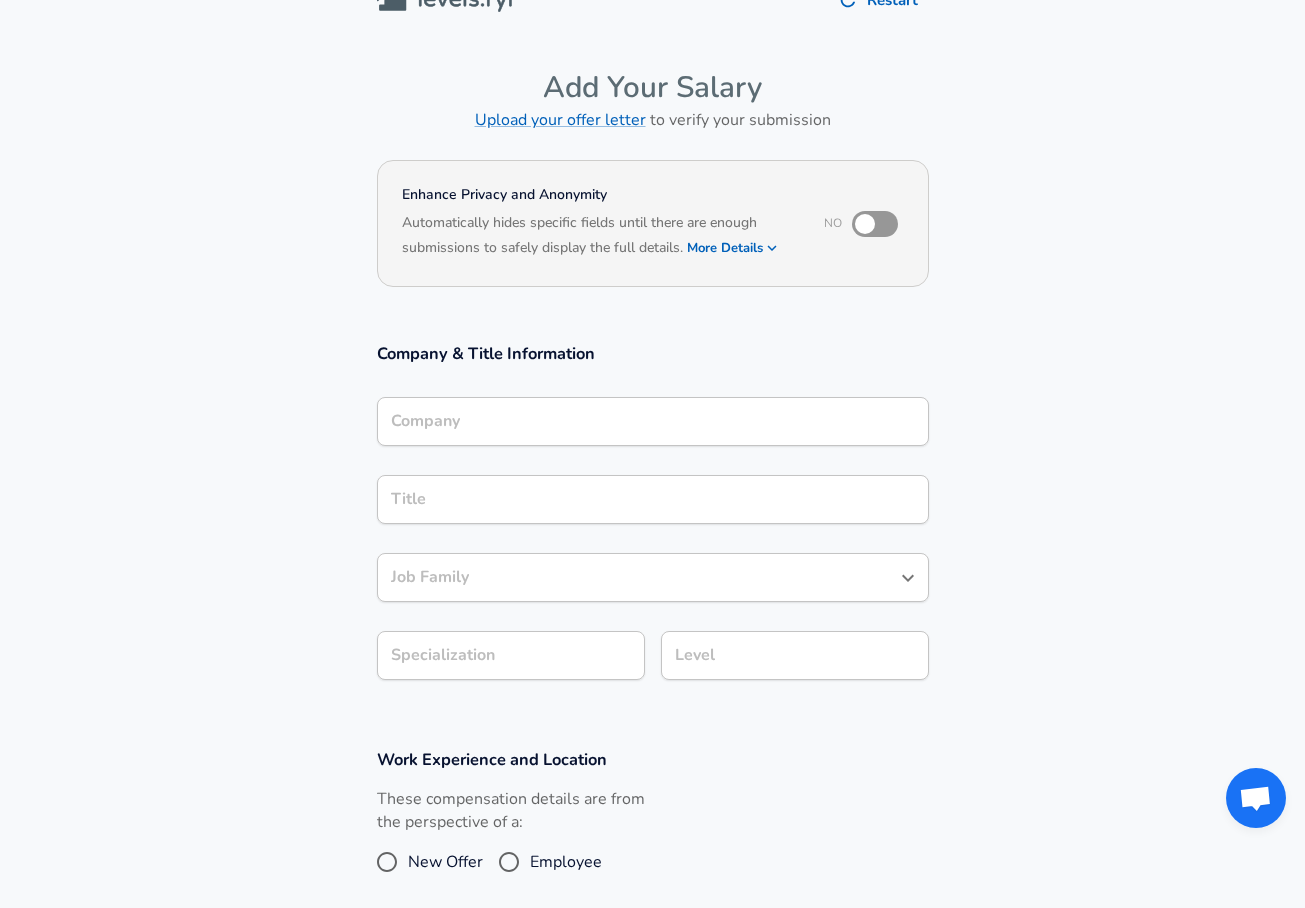 click on "Company Company" at bounding box center (653, 424) 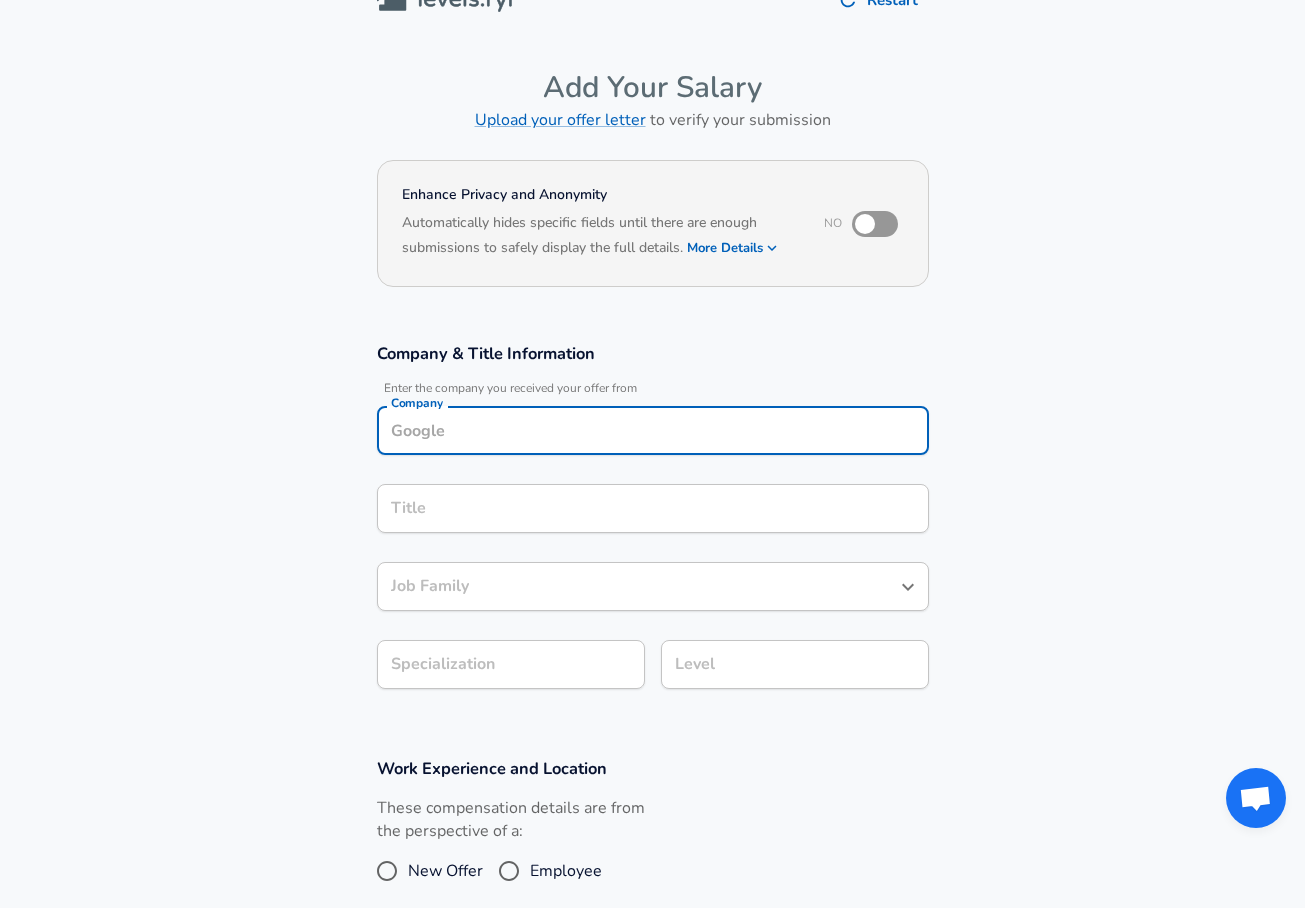 scroll, scrollTop: 58, scrollLeft: 0, axis: vertical 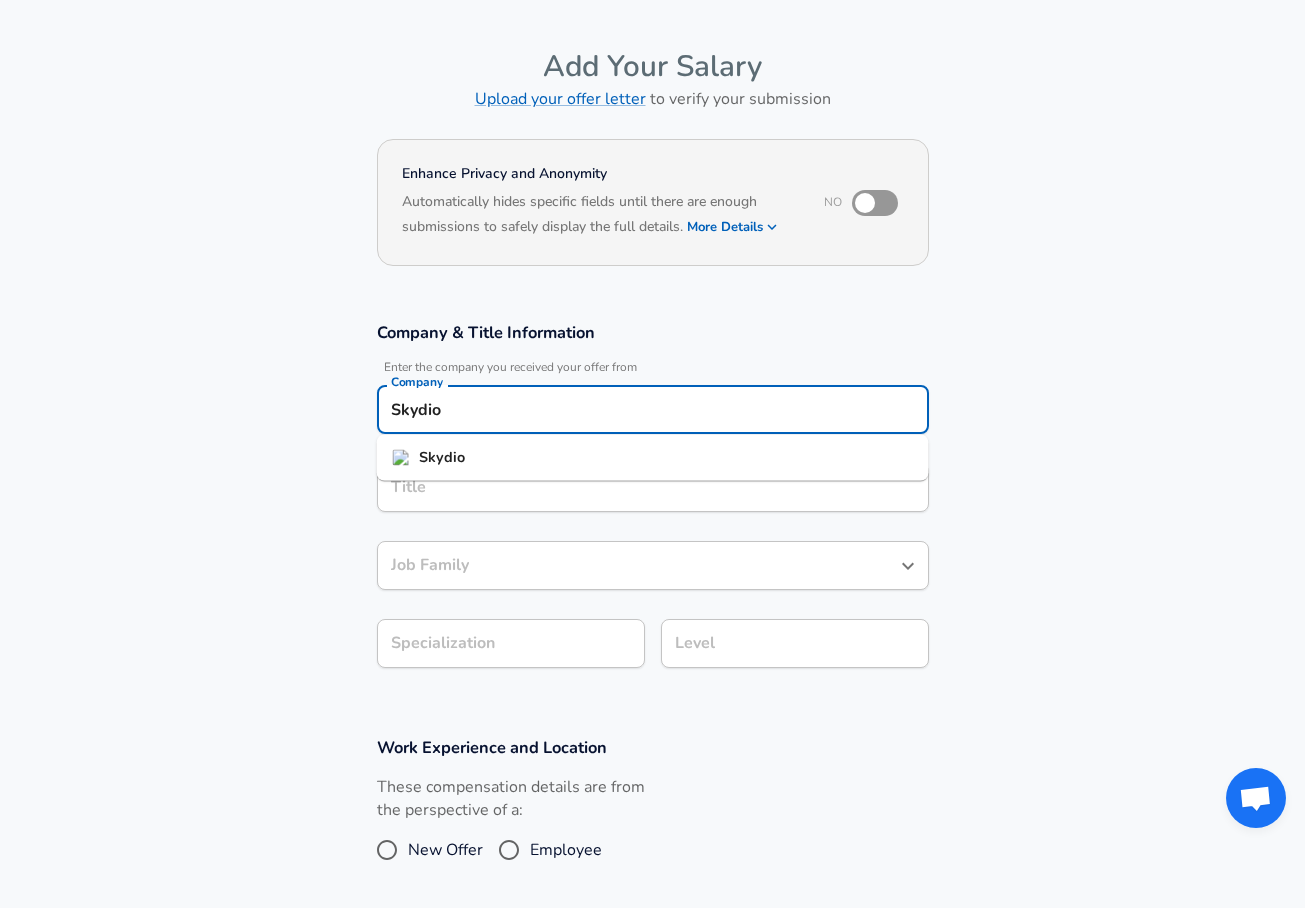 click on "Skydio" at bounding box center [653, 458] 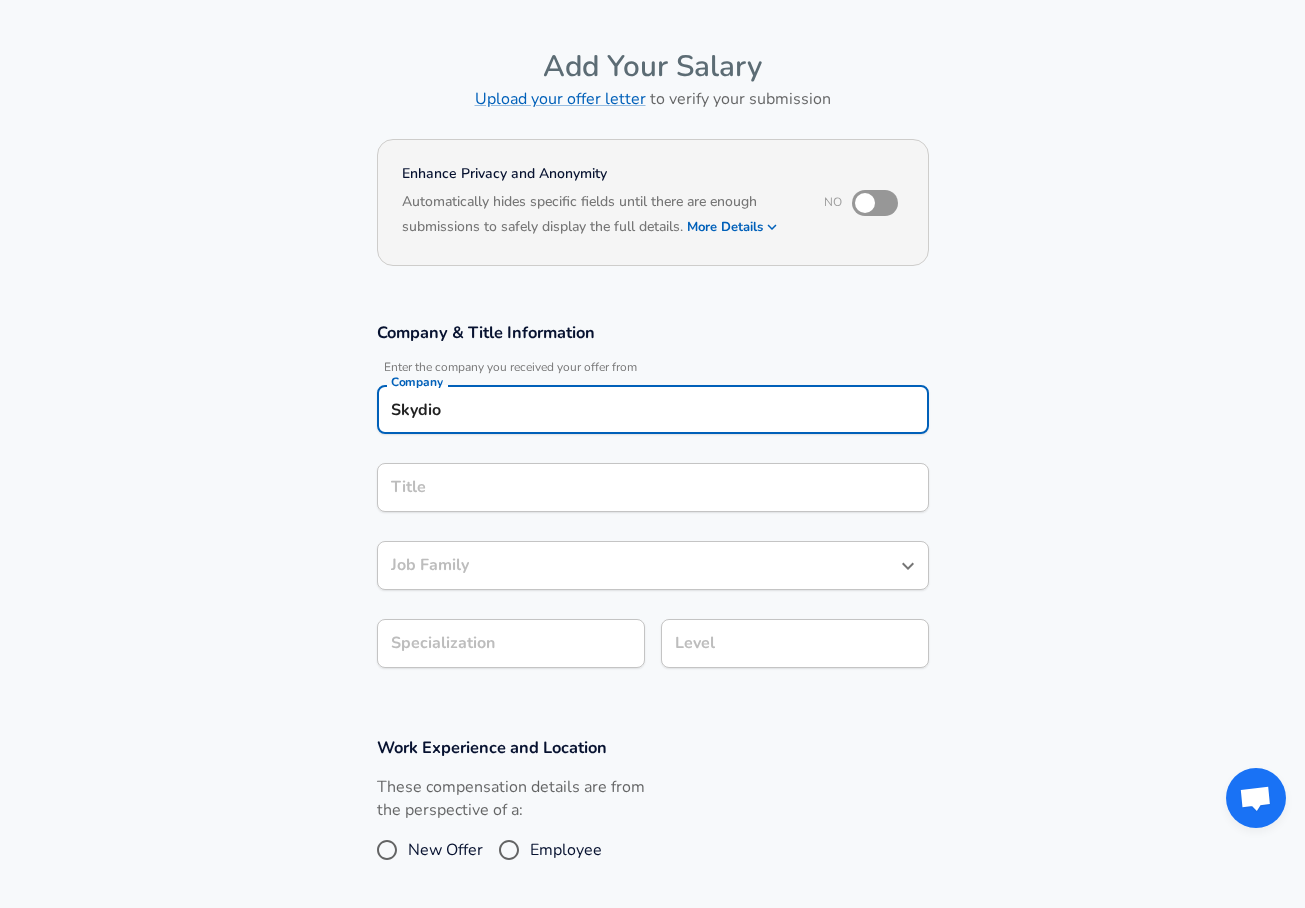 type on "Skydio" 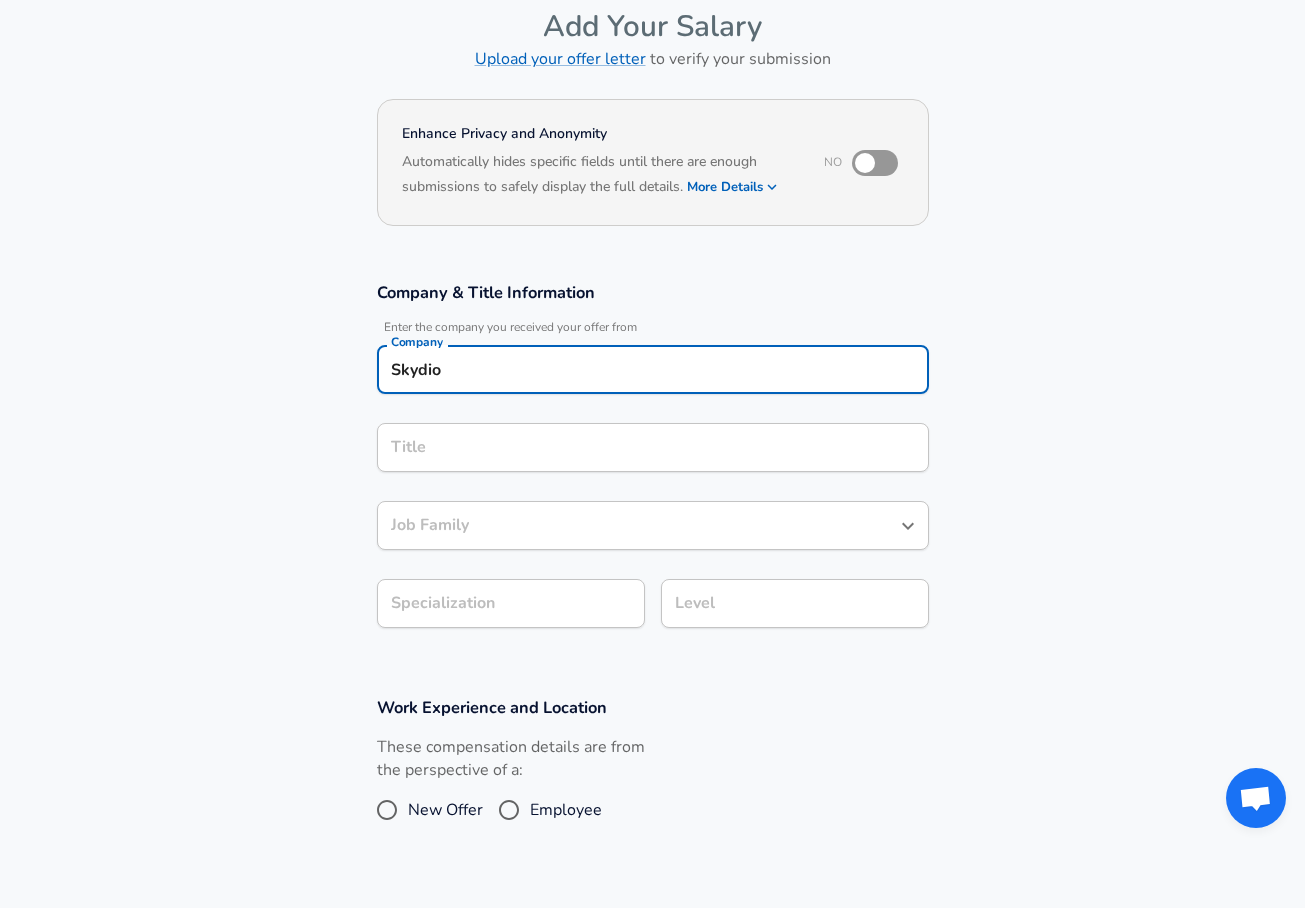 click on "Title" at bounding box center (653, 447) 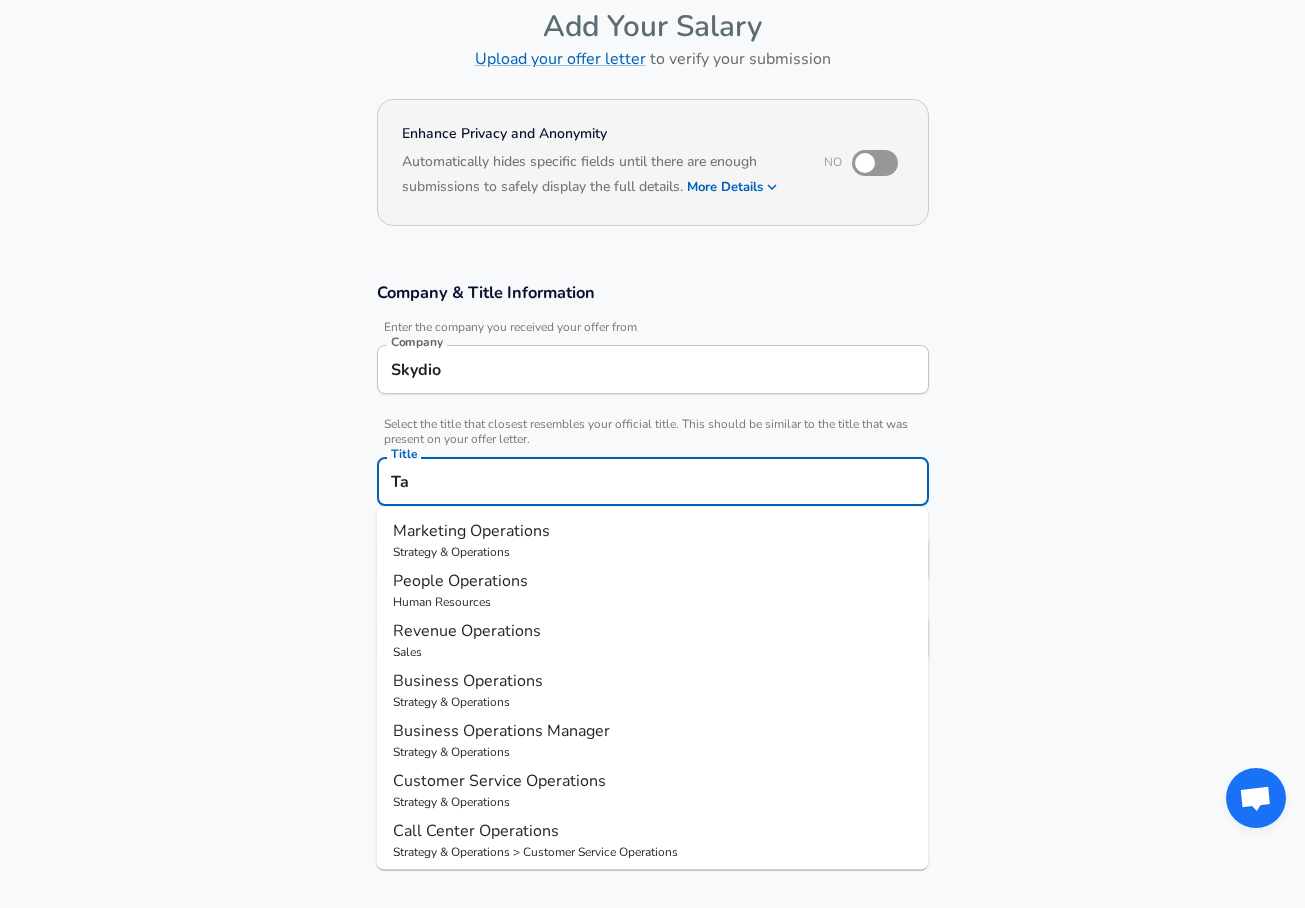 type on "T" 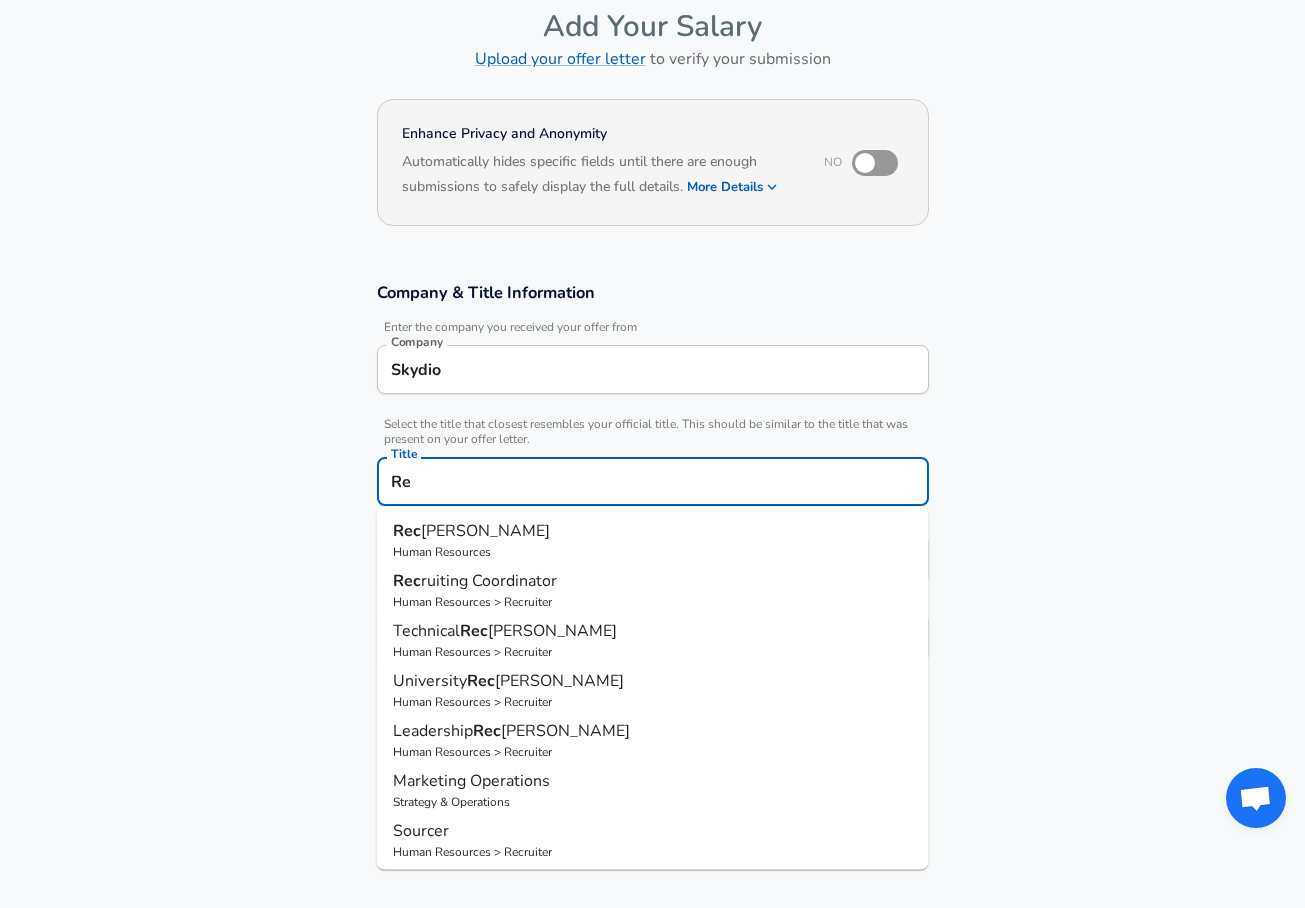 type on "R" 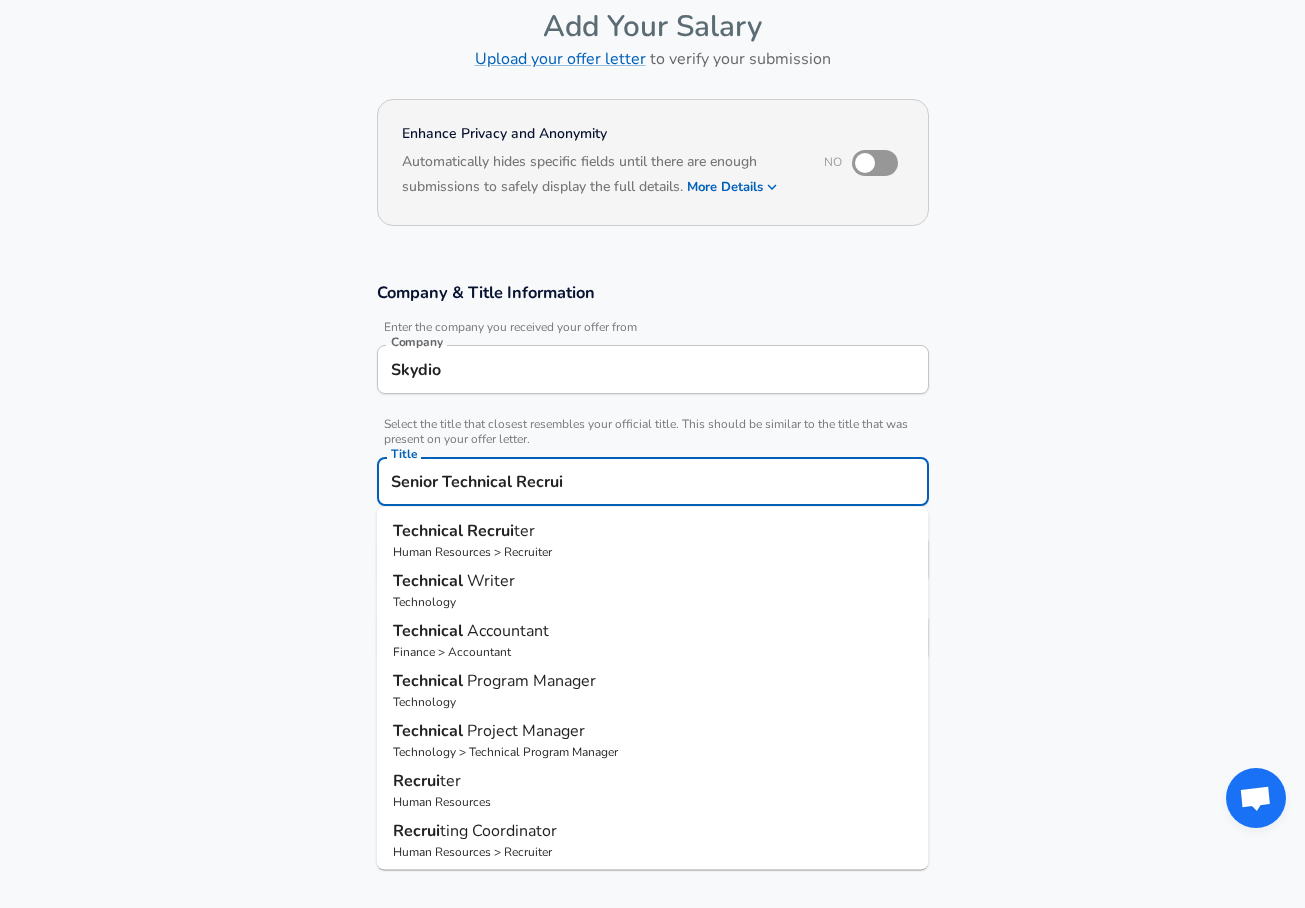 click on "Technical     Recrui ter" at bounding box center [653, 531] 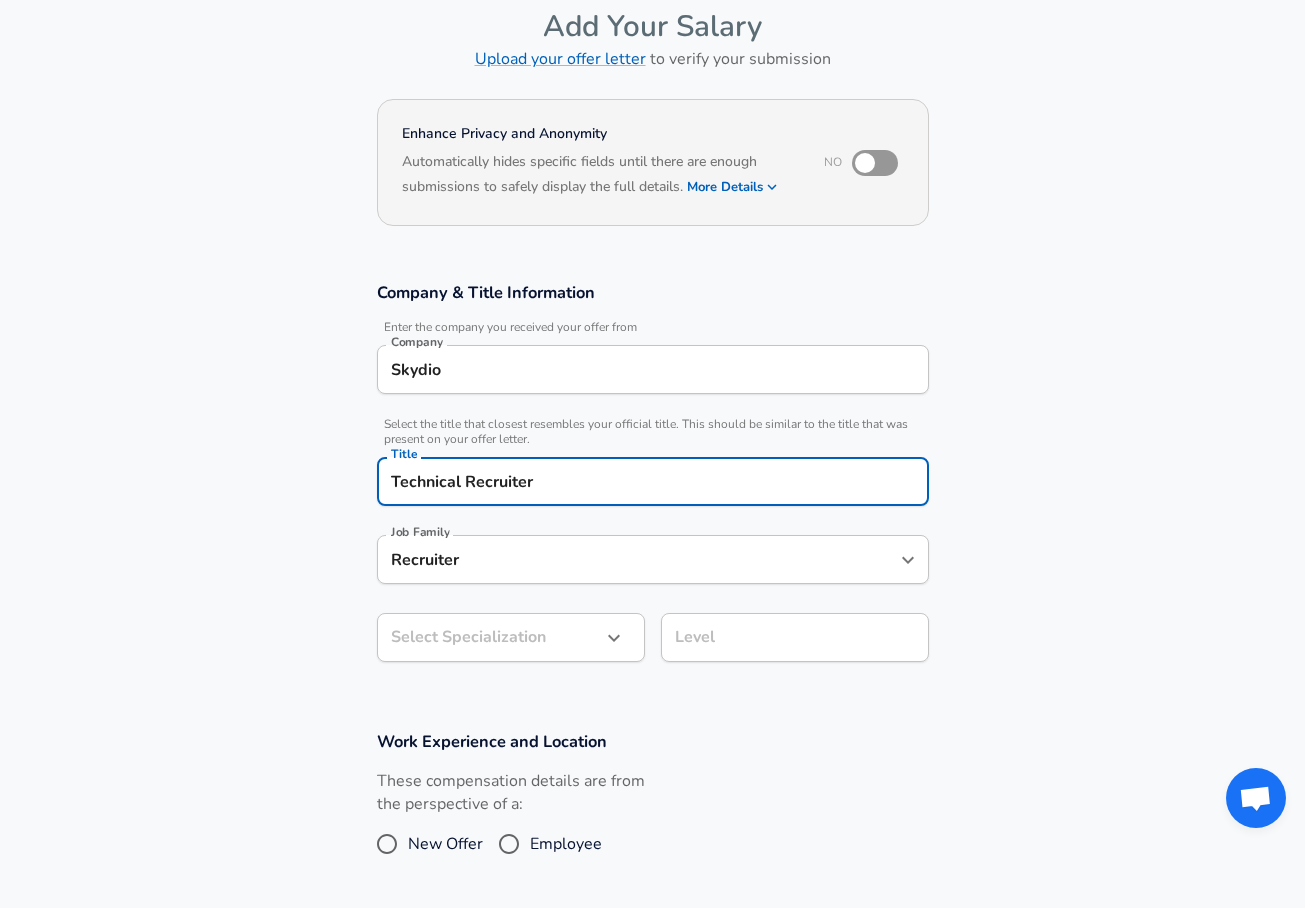 type on "Technical Recruiter" 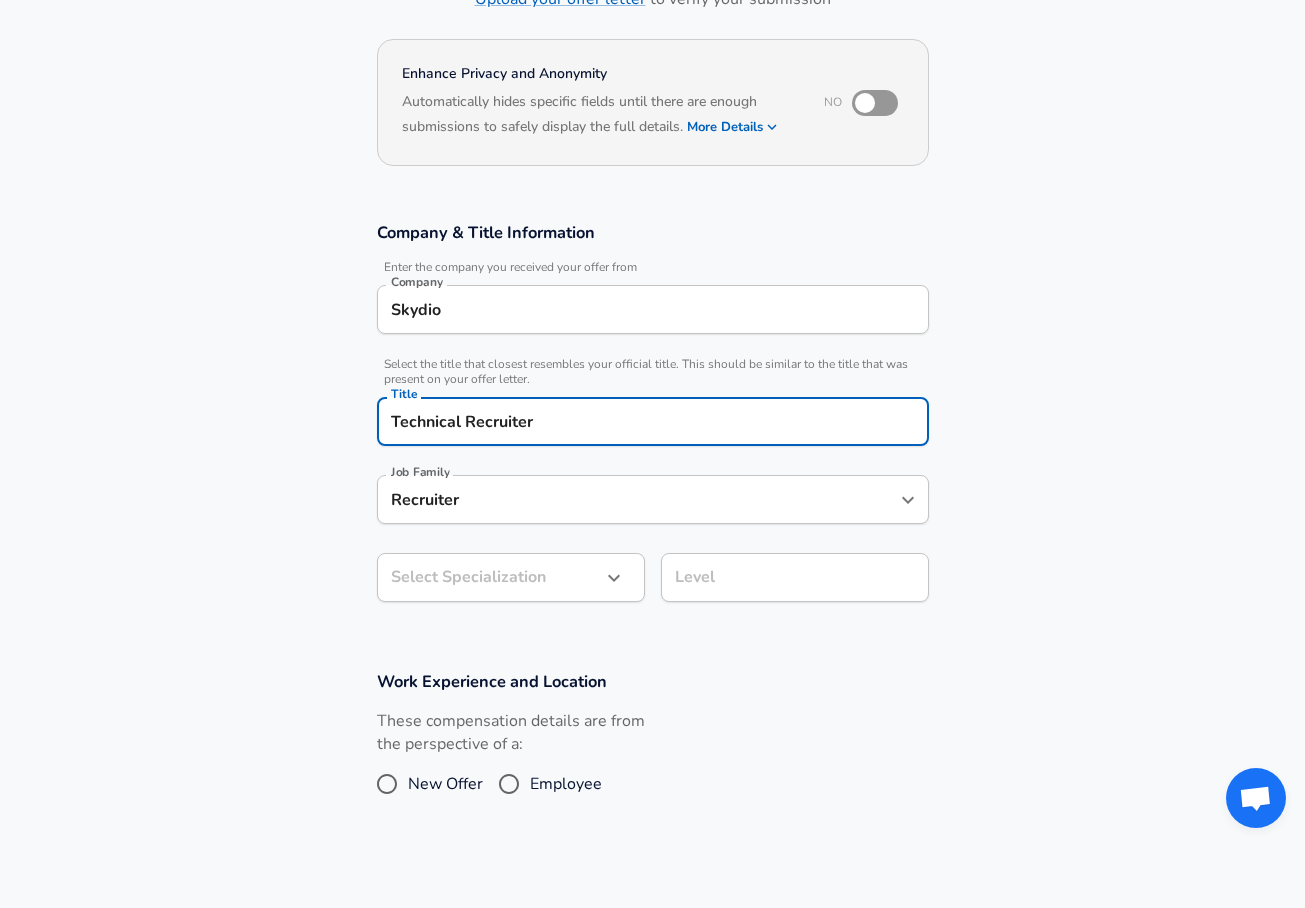 click on "Restart Add Your Salary Upload your offer letter   to verify your submission Enhance Privacy and Anonymity No Automatically hides specific fields until there are enough submissions to safely display the full details.   More Details Based on your submission and the data points that we have already collected, we will automatically hide and anonymize specific fields if there aren't enough data points to remain sufficiently anonymous. Company & Title Information   Enter the company you received your offer from Company Skydio Company   Select the title that closest resembles your official title. This should be similar to the title that was present on your offer letter. Title Technical Recruiter Title Job Family Recruiter Job Family Select Specialization ​ Select Specialization Level Level Work Experience and Location These compensation details are from the perspective of a: New Offer Employee Submit Salary By continuing, you are agreeing to [DOMAIN_NAME][PERSON_NAME]'s   Terms of Use   and   Privacy Policy . © [DATE] -  [DATE]" at bounding box center (652, 296) 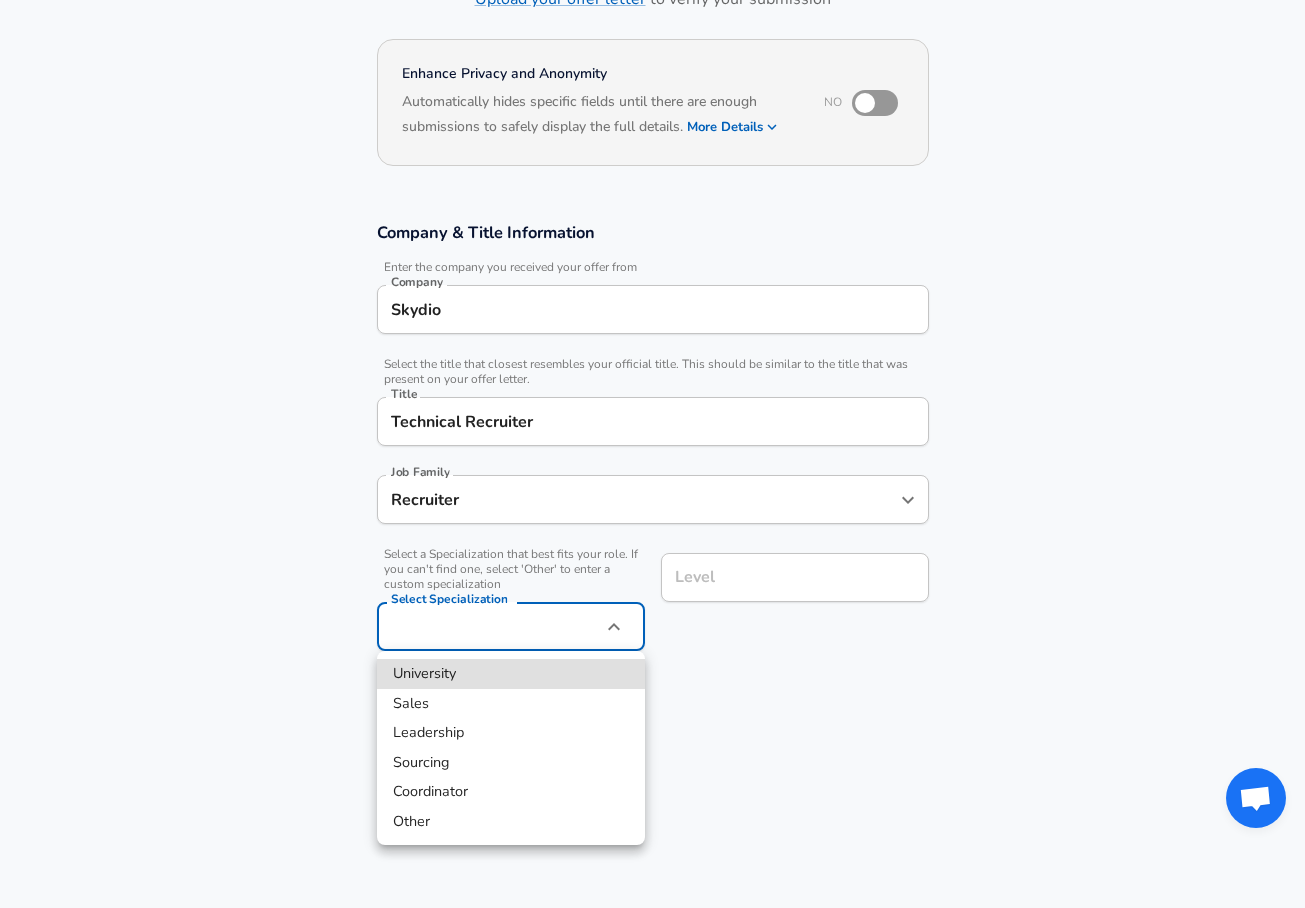 click on "Other" at bounding box center (511, 822) 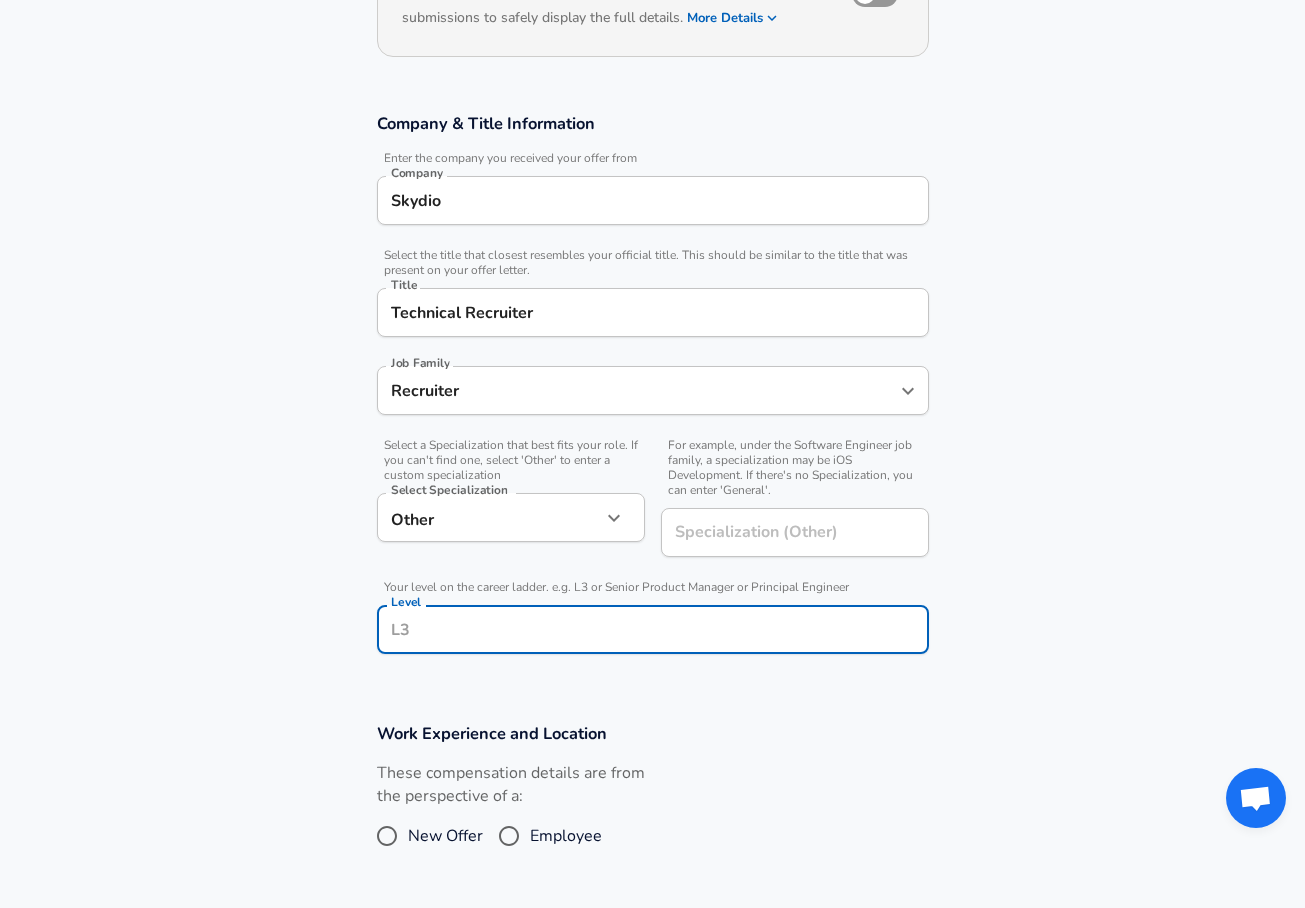 click on "Level" at bounding box center (653, 629) 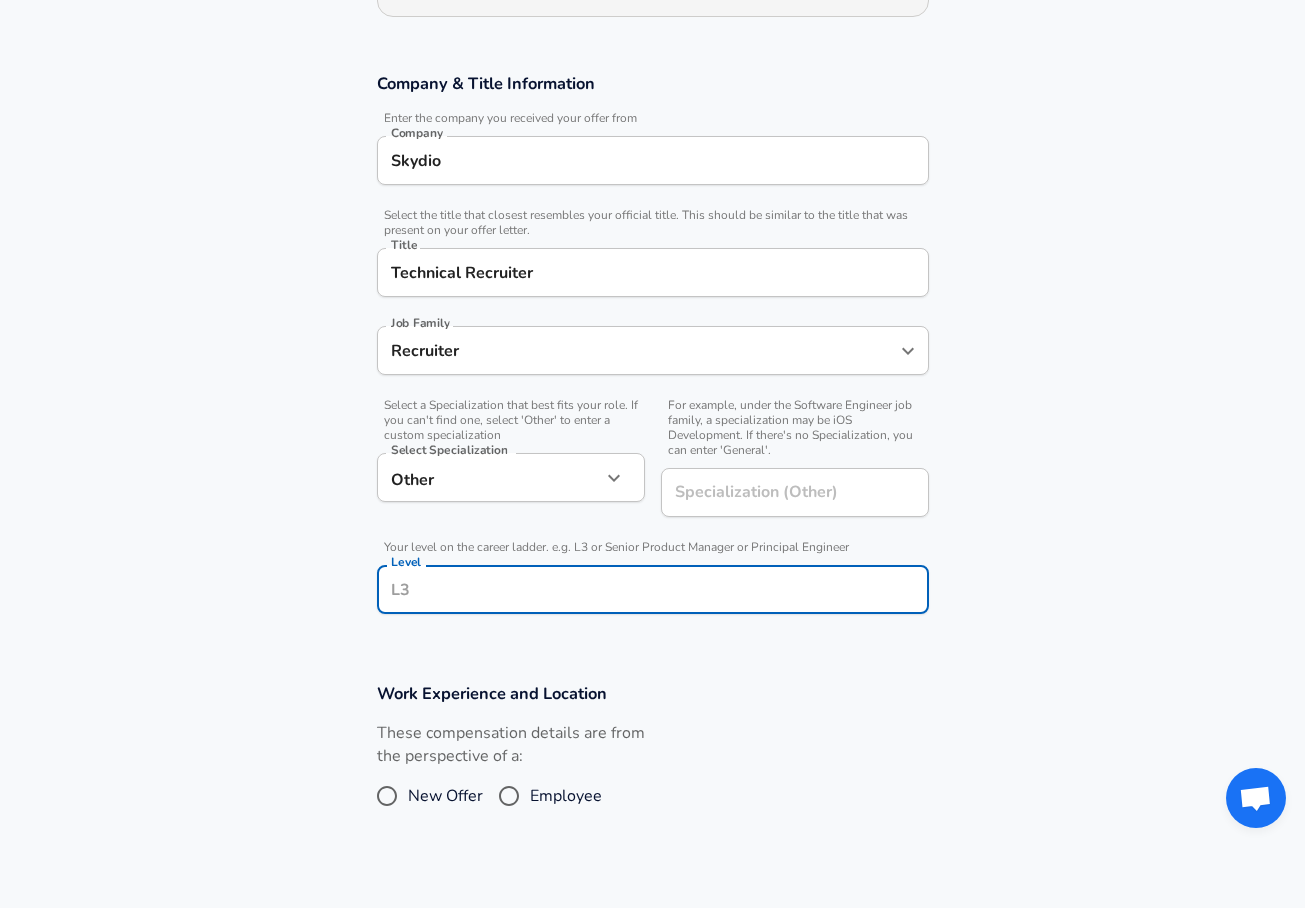 click on "Technical Recruiter" at bounding box center (653, 272) 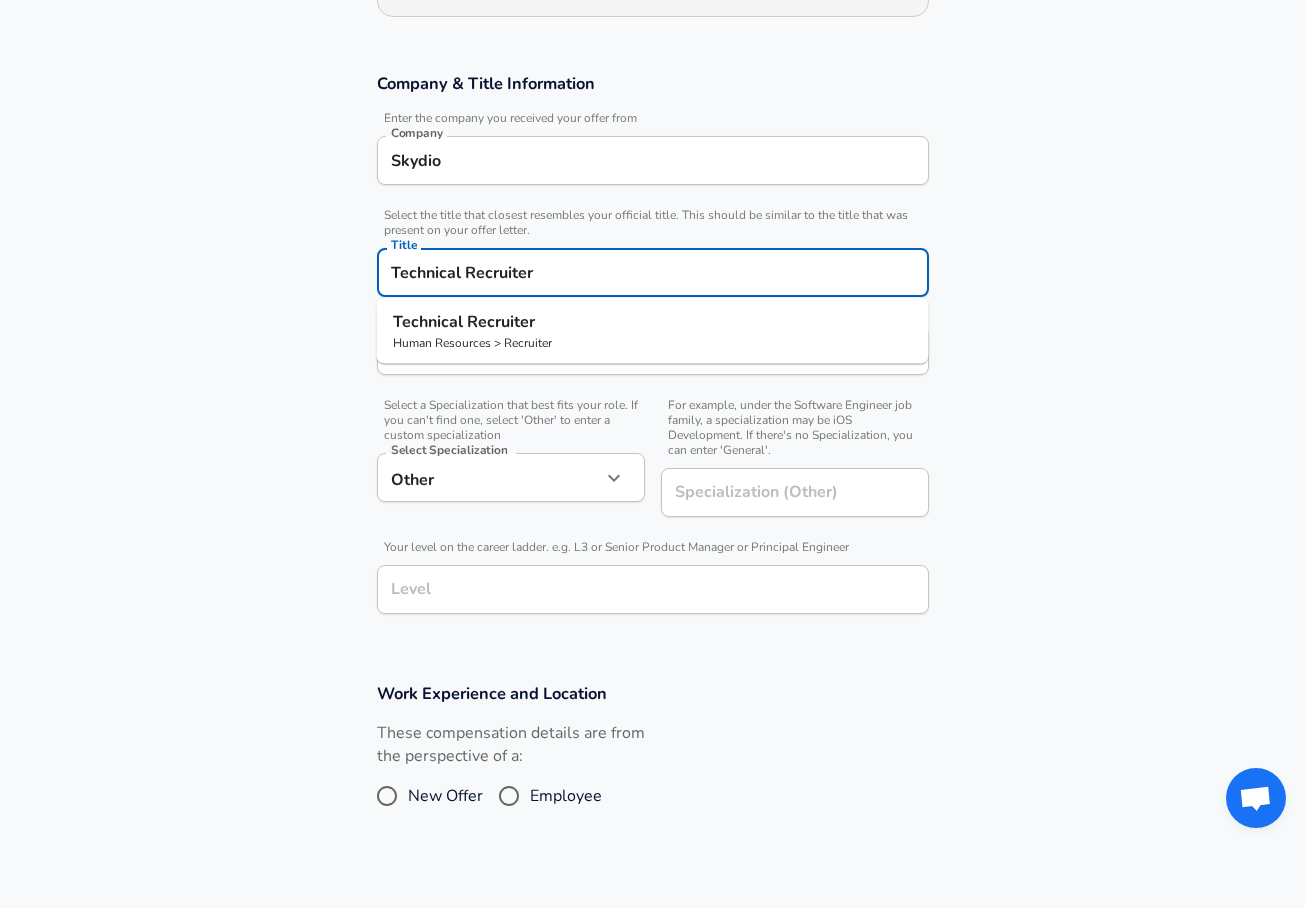 click on "Technical Recruiter" at bounding box center [653, 272] 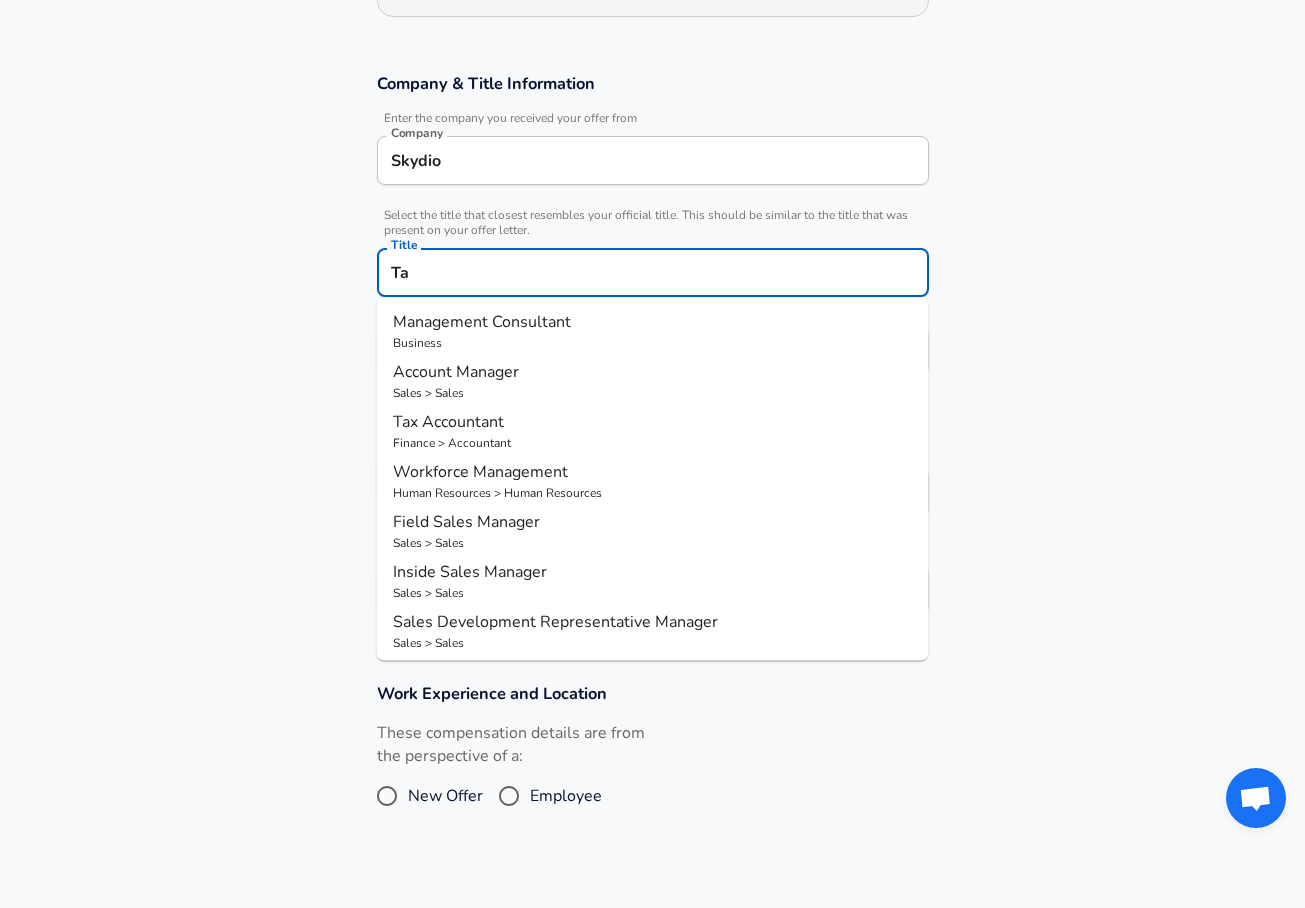 type on "T" 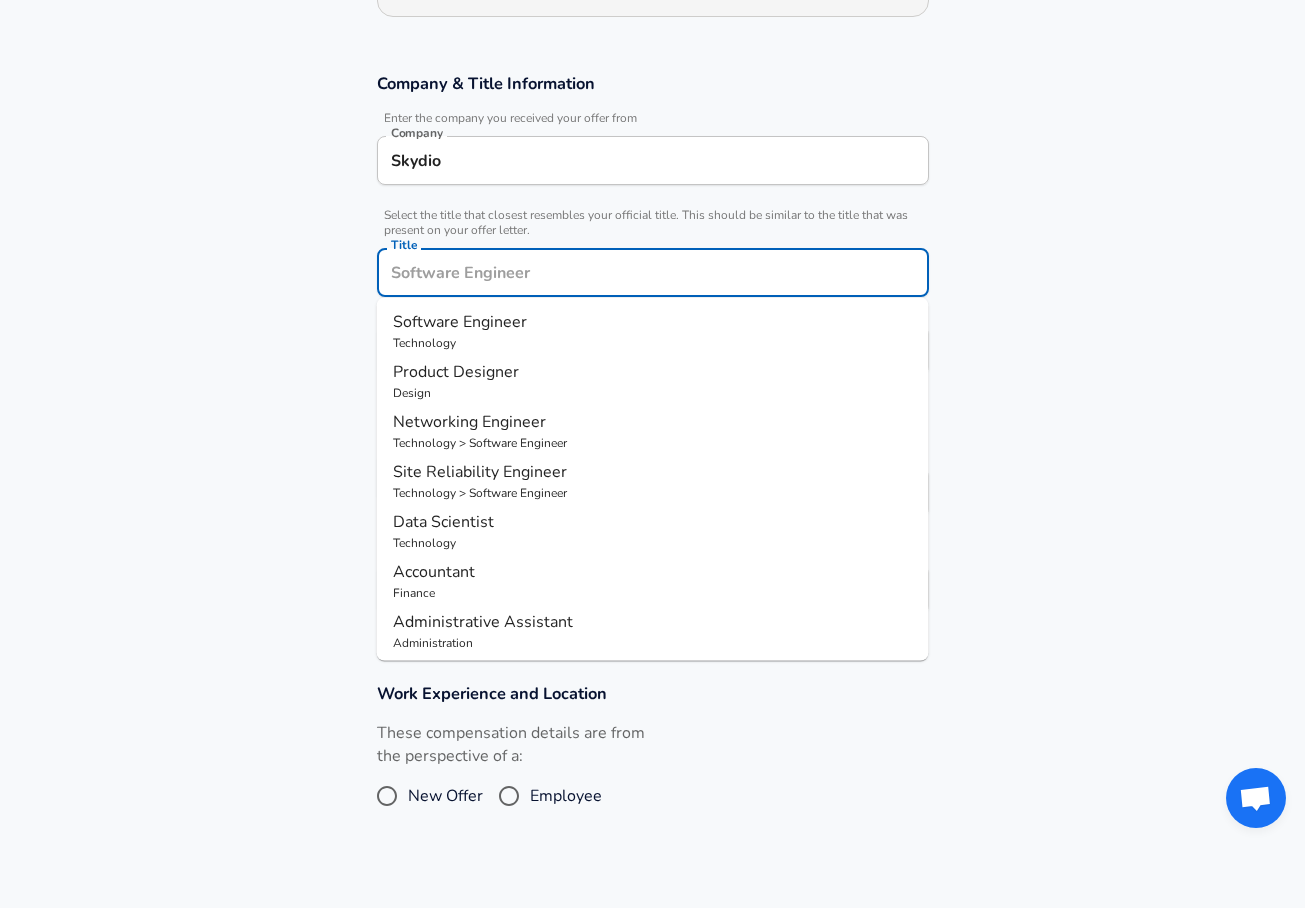 scroll, scrollTop: 0, scrollLeft: 0, axis: both 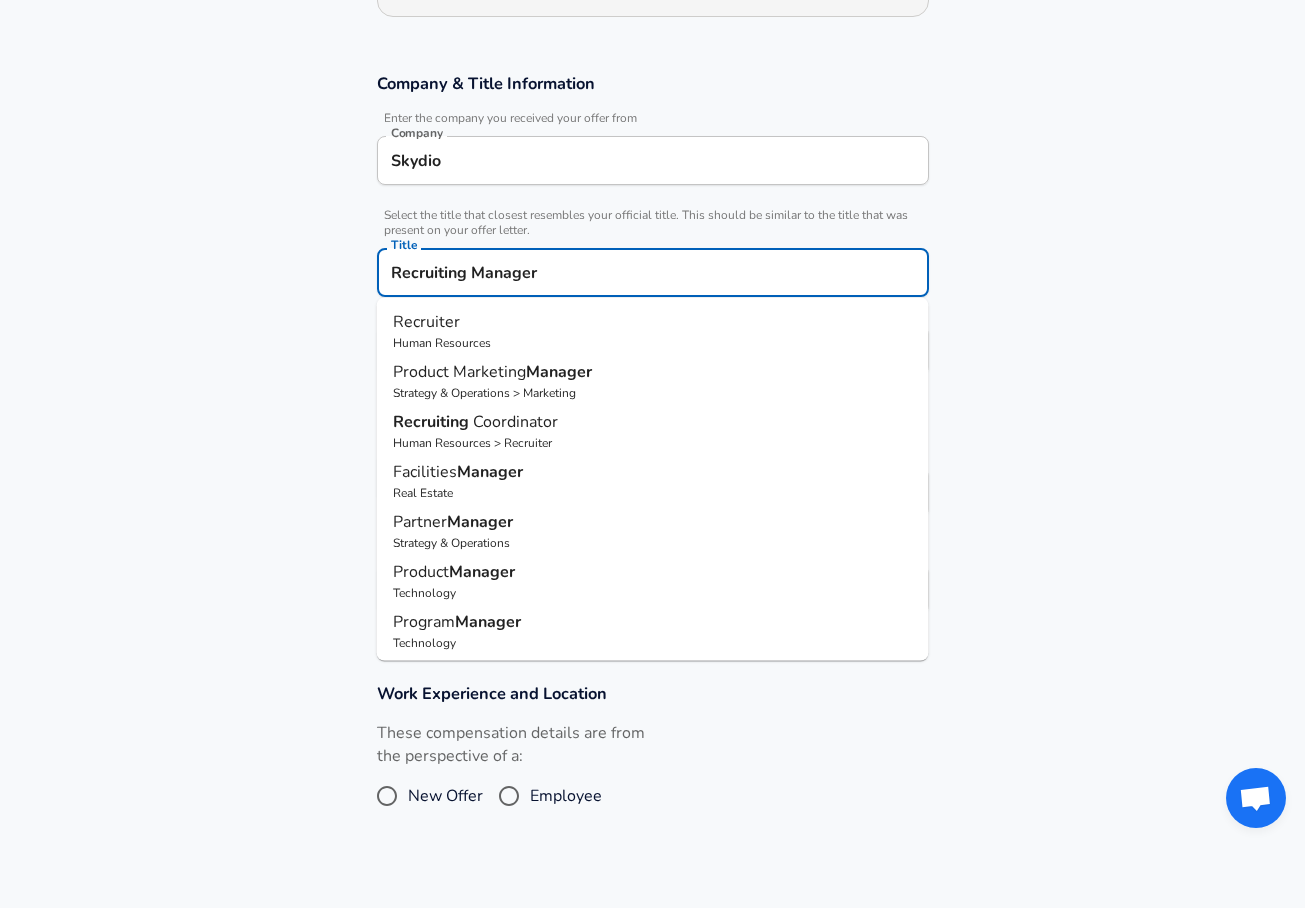 type on "Recruiting Manager" 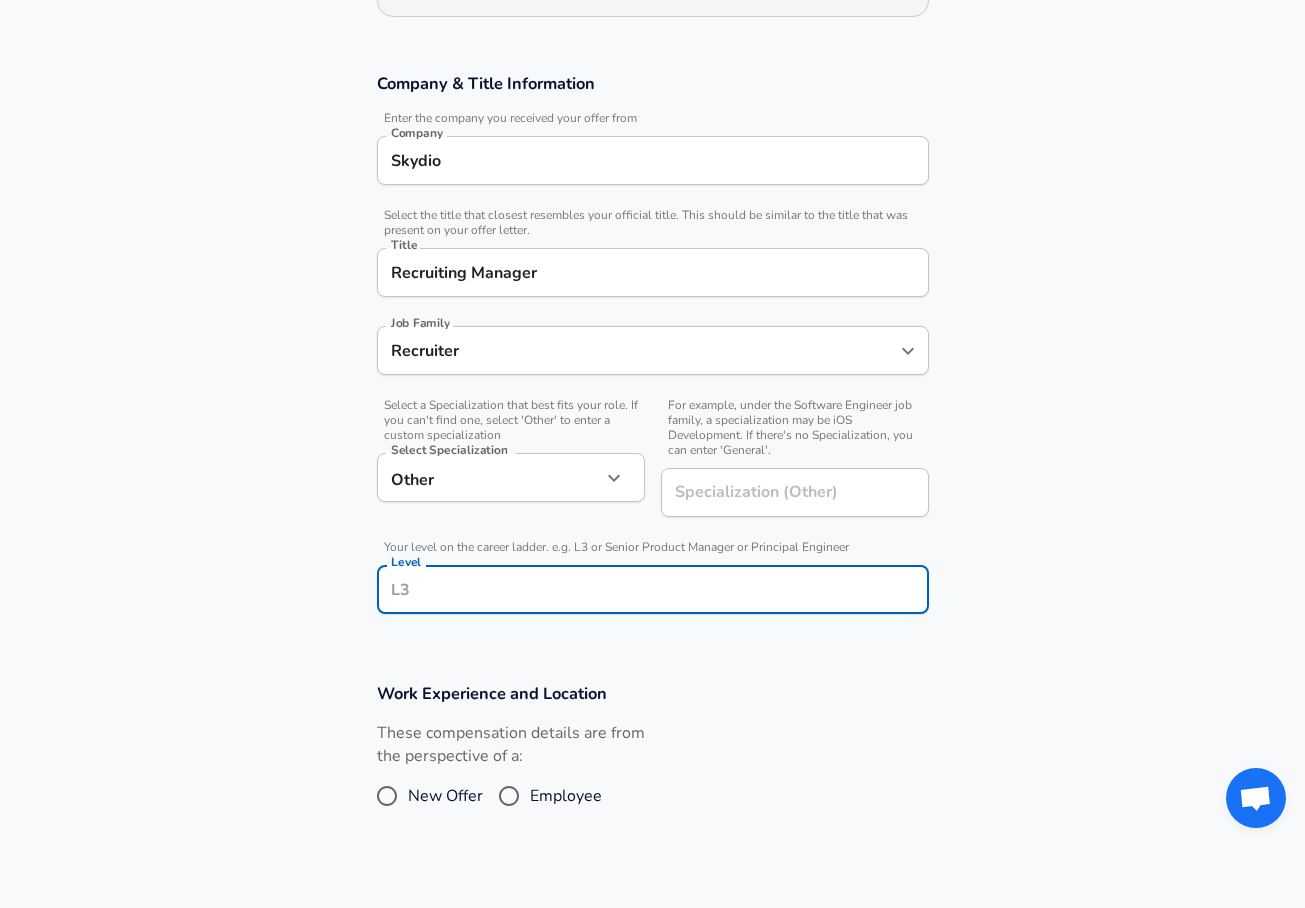 click on "Level" at bounding box center [653, 589] 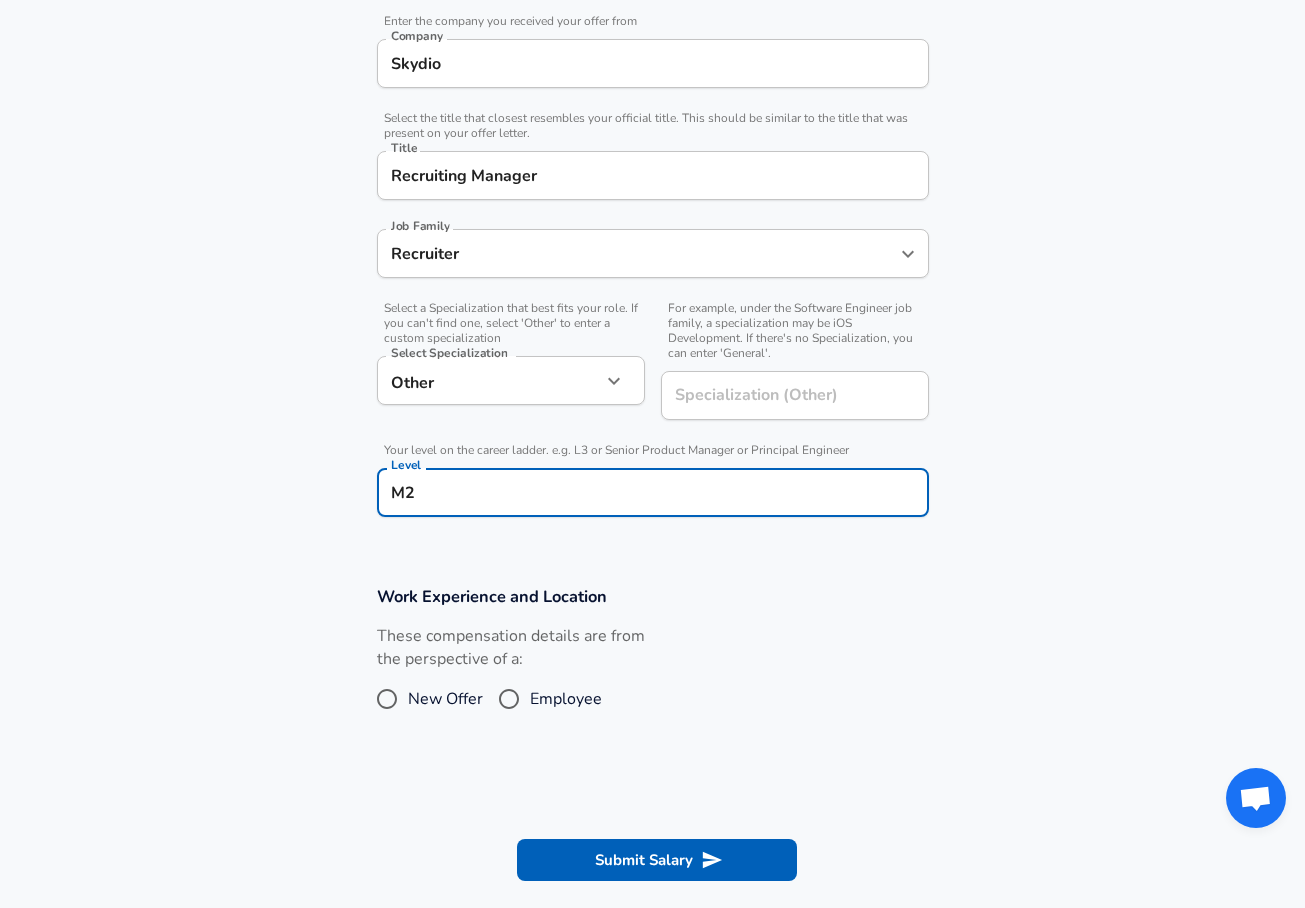 scroll, scrollTop: 407, scrollLeft: 0, axis: vertical 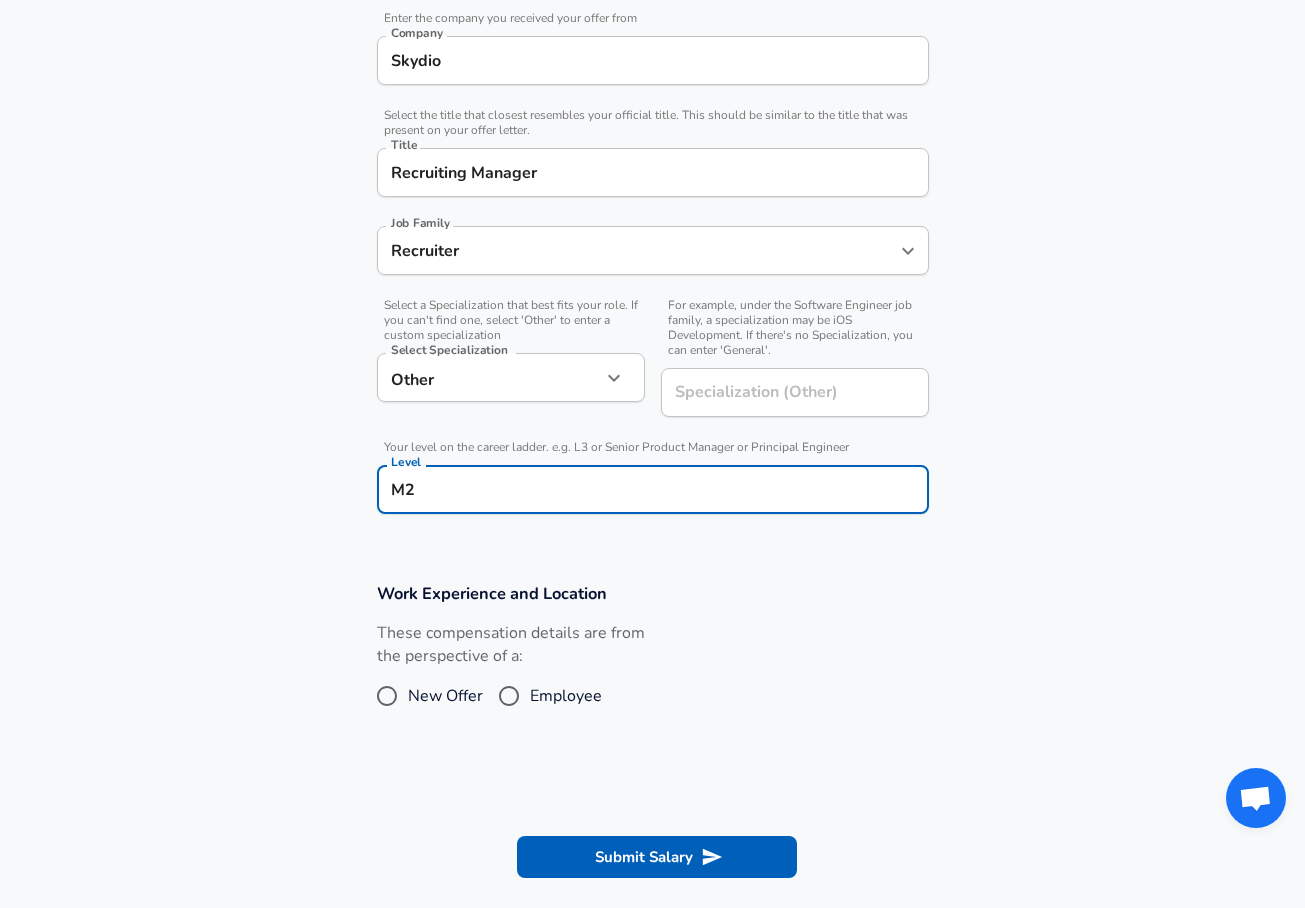 type on "M2" 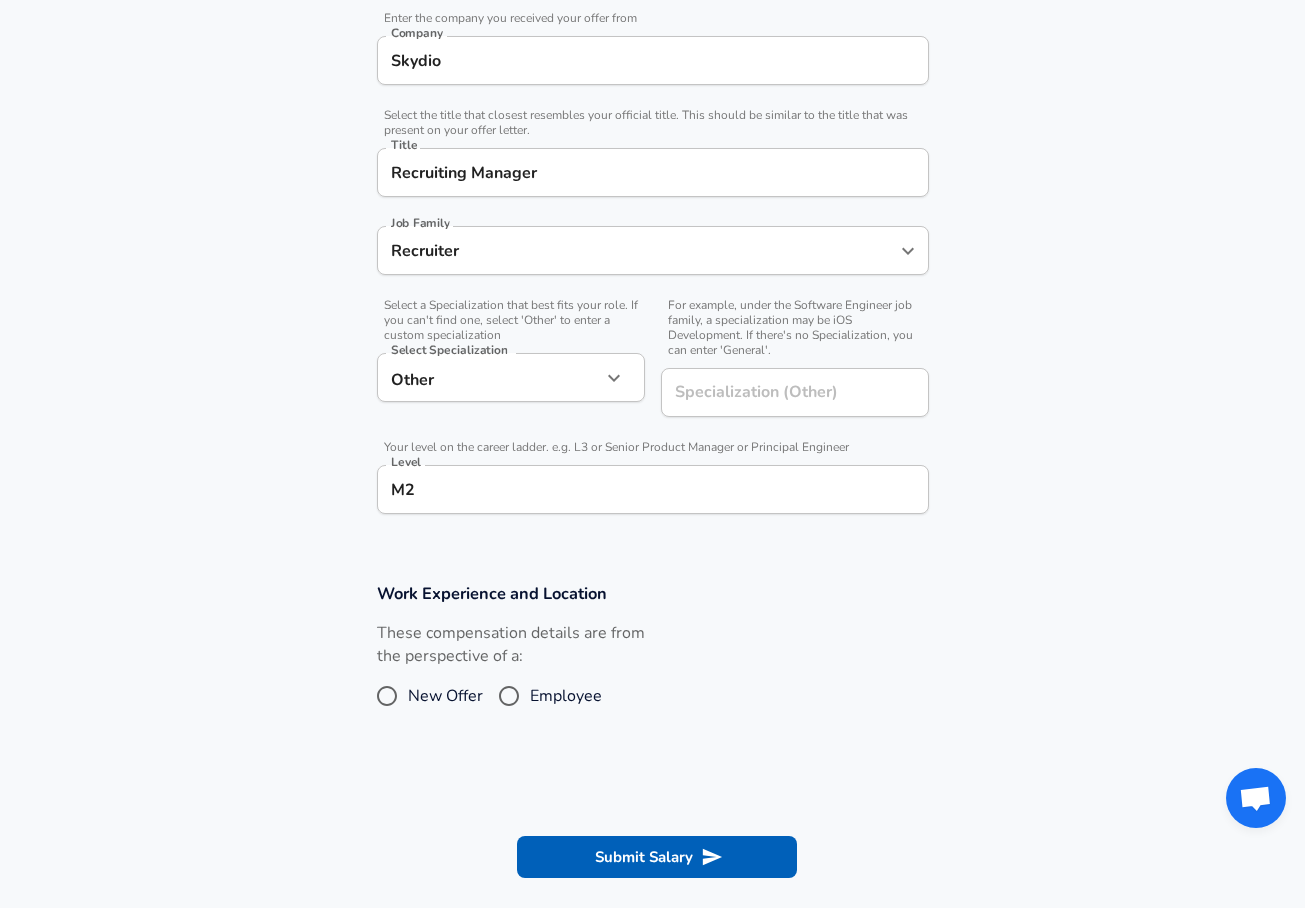 click on "Employee" at bounding box center (566, 696) 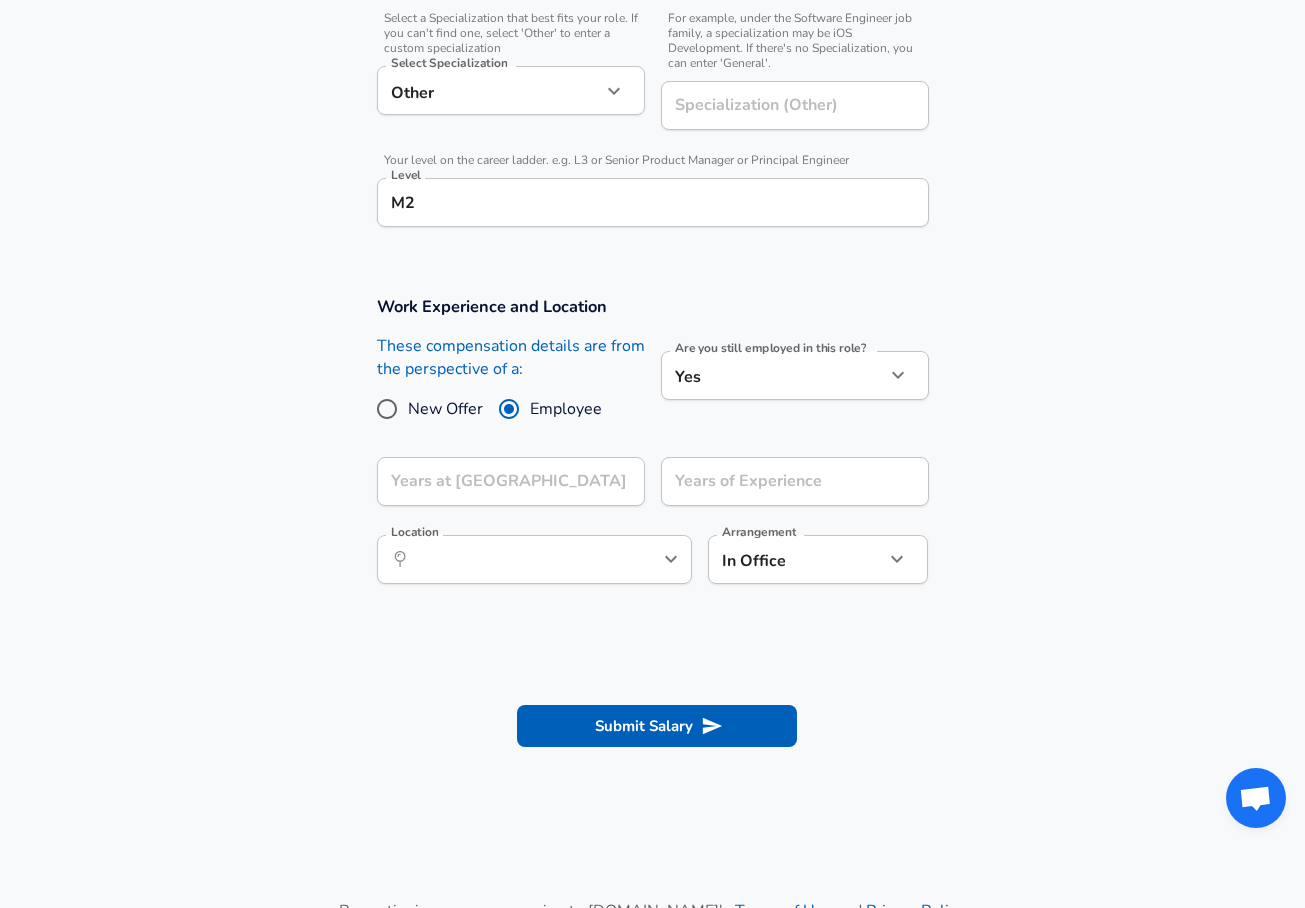 scroll, scrollTop: 696, scrollLeft: 0, axis: vertical 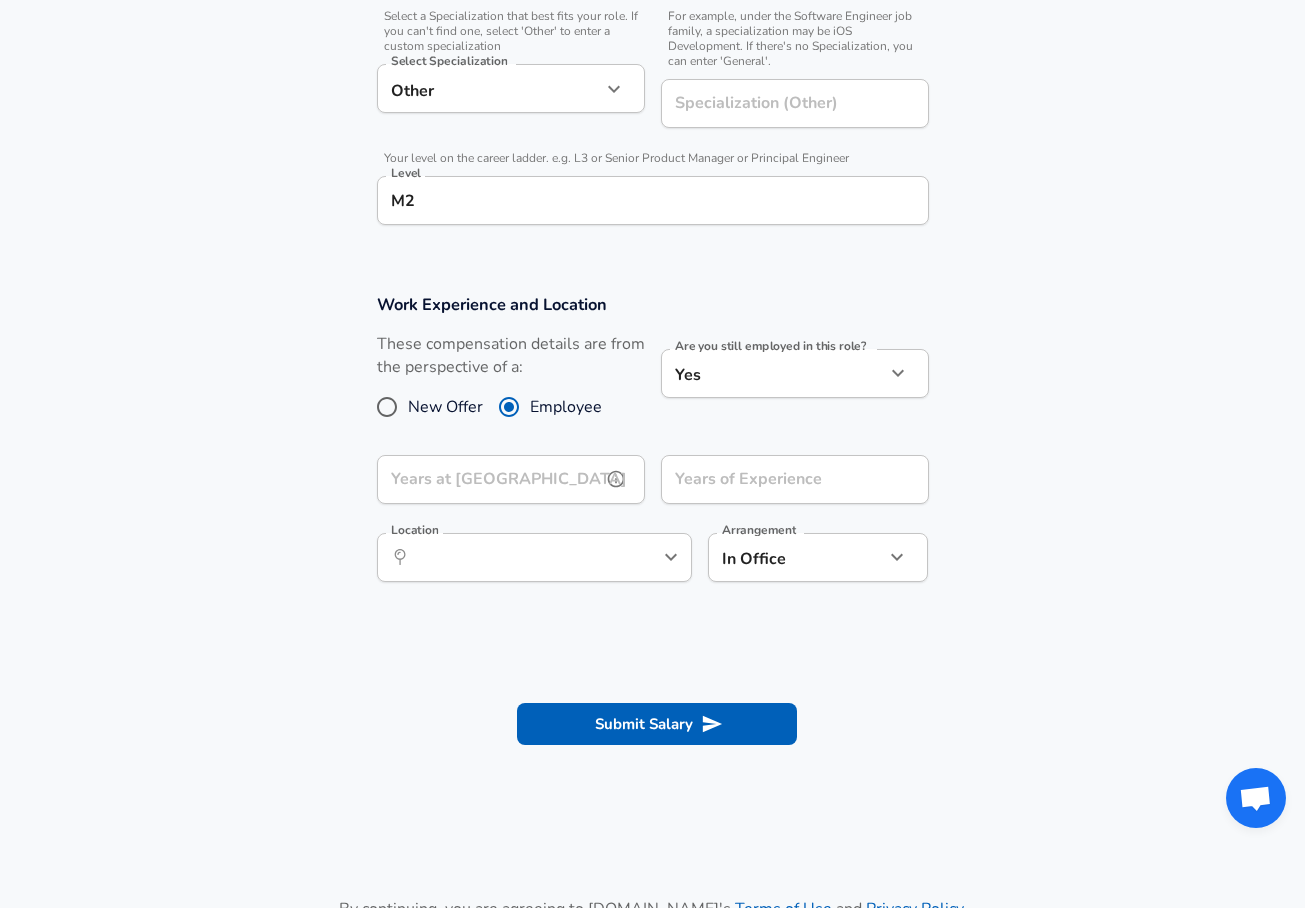 click on "Years at [GEOGRAPHIC_DATA]" at bounding box center [489, 479] 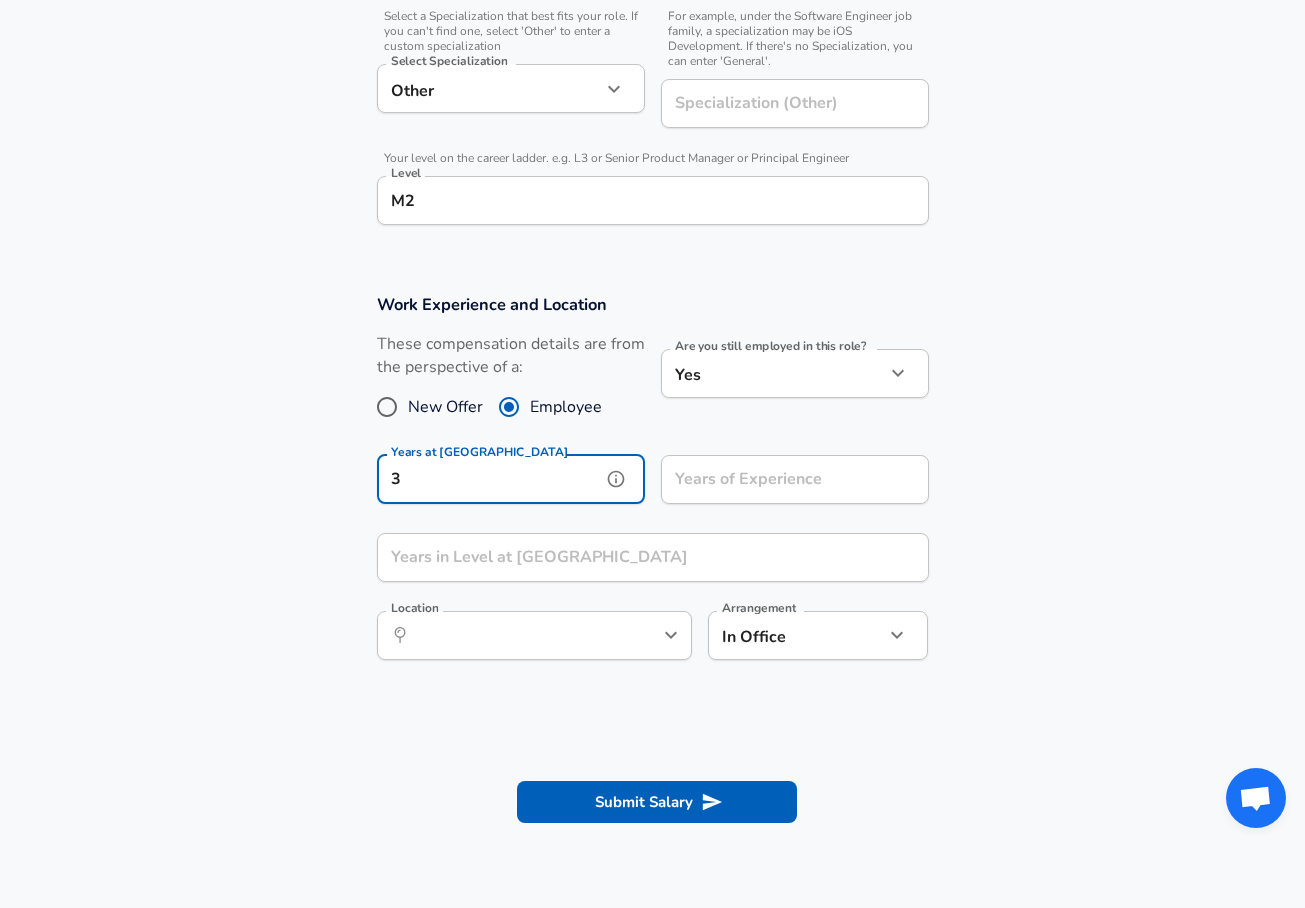 type on "3" 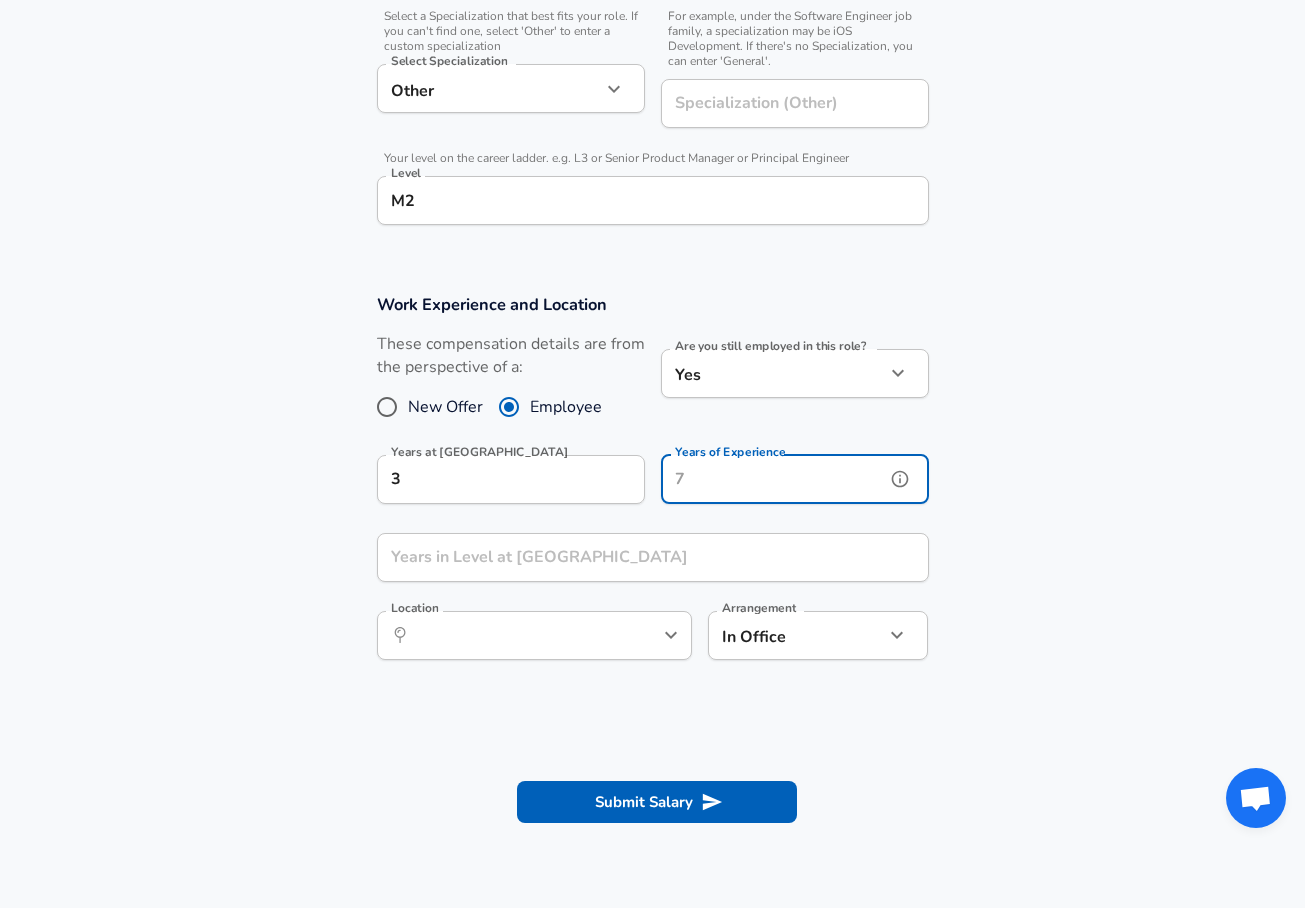 click on "Years of Experience" at bounding box center (773, 479) 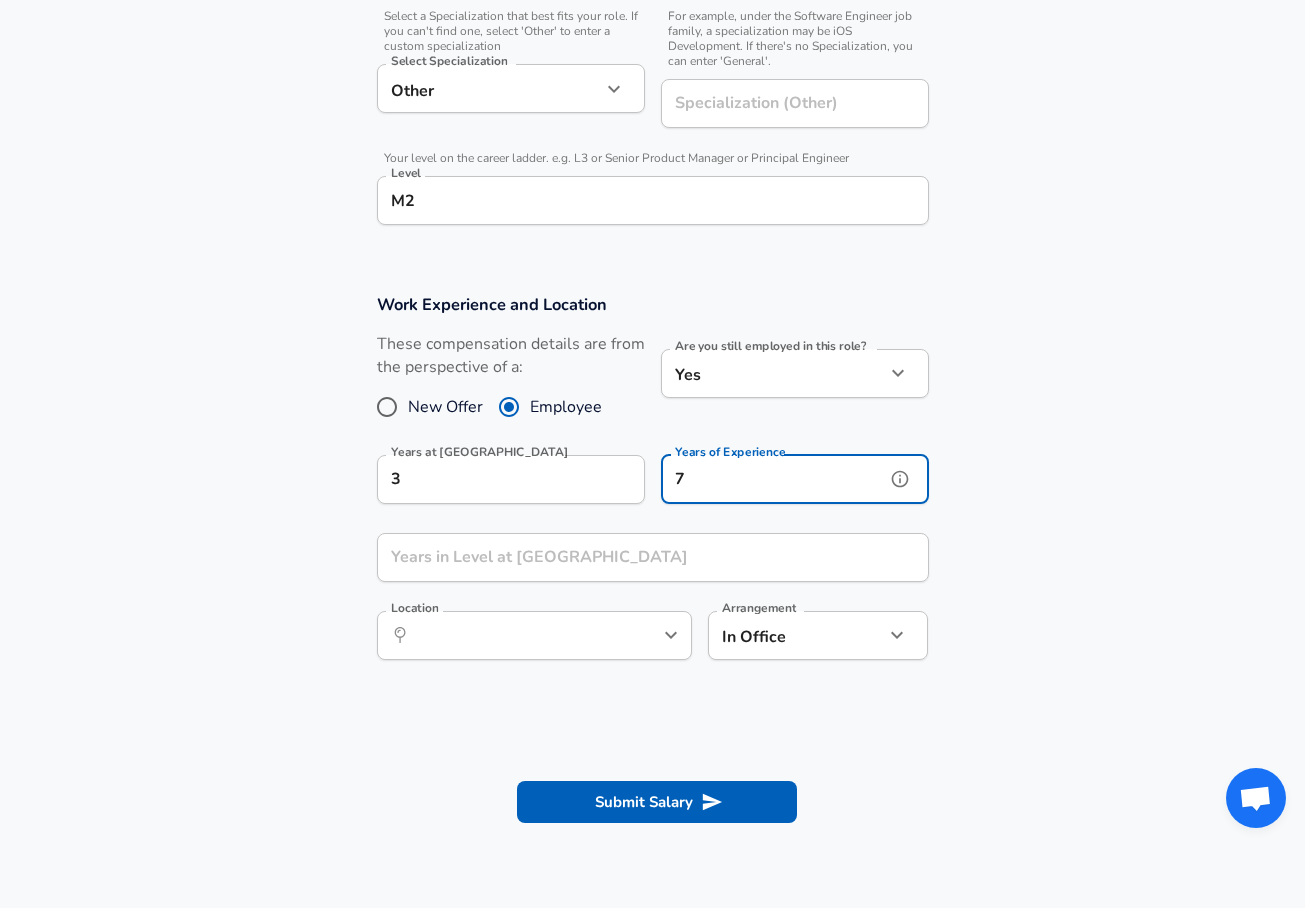 type on "7" 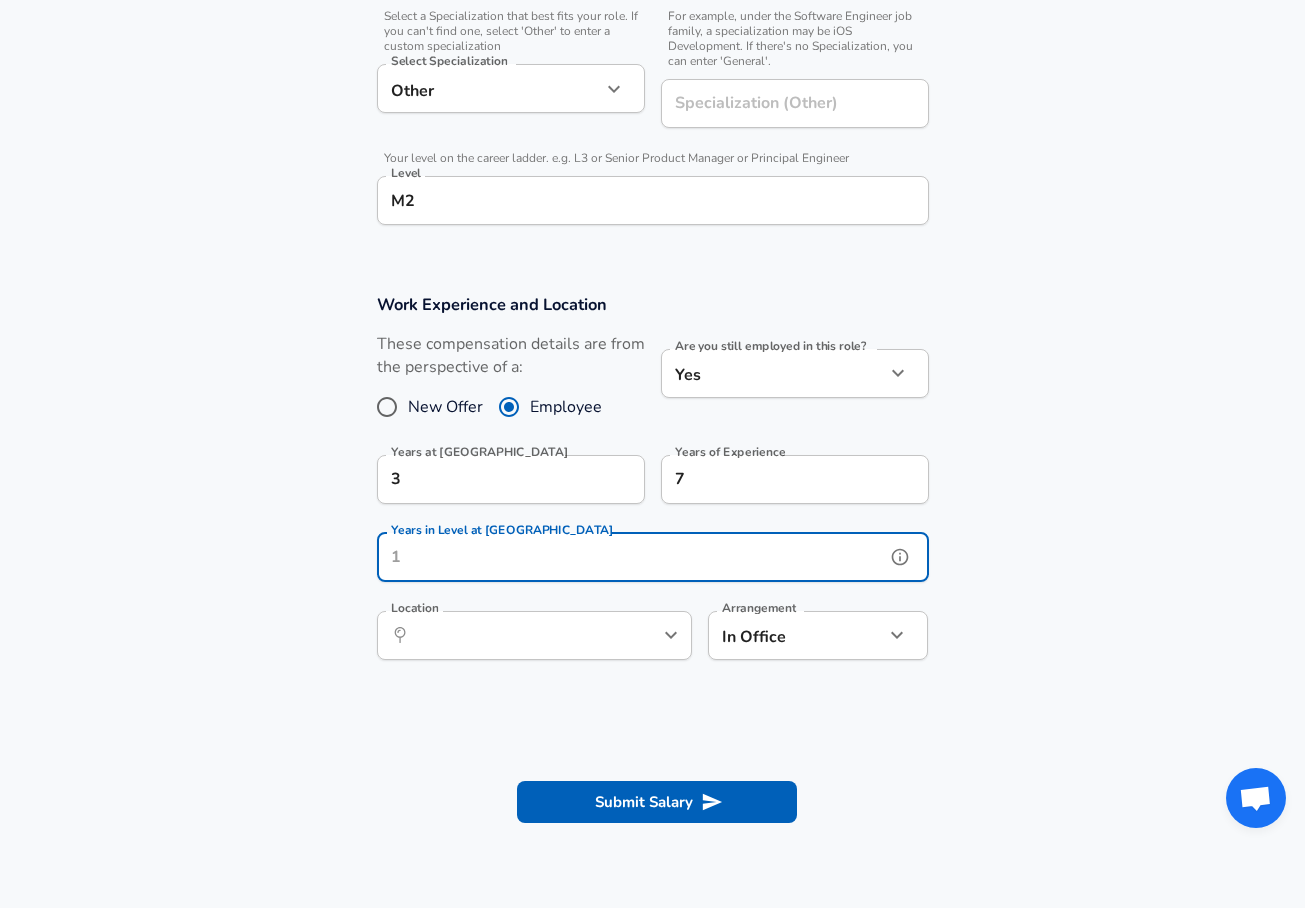 click on "Years in Level at [GEOGRAPHIC_DATA]" at bounding box center [631, 557] 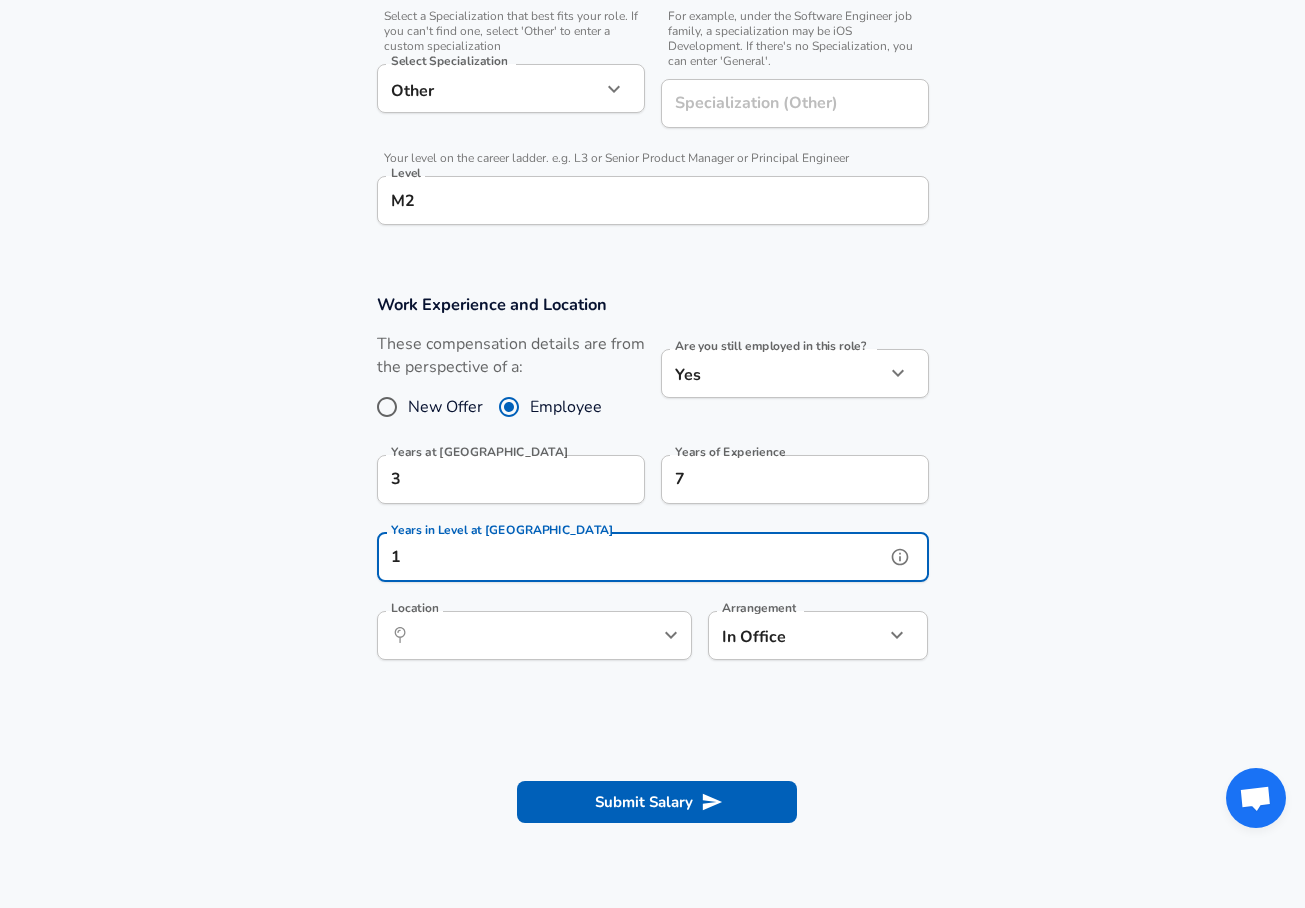 click 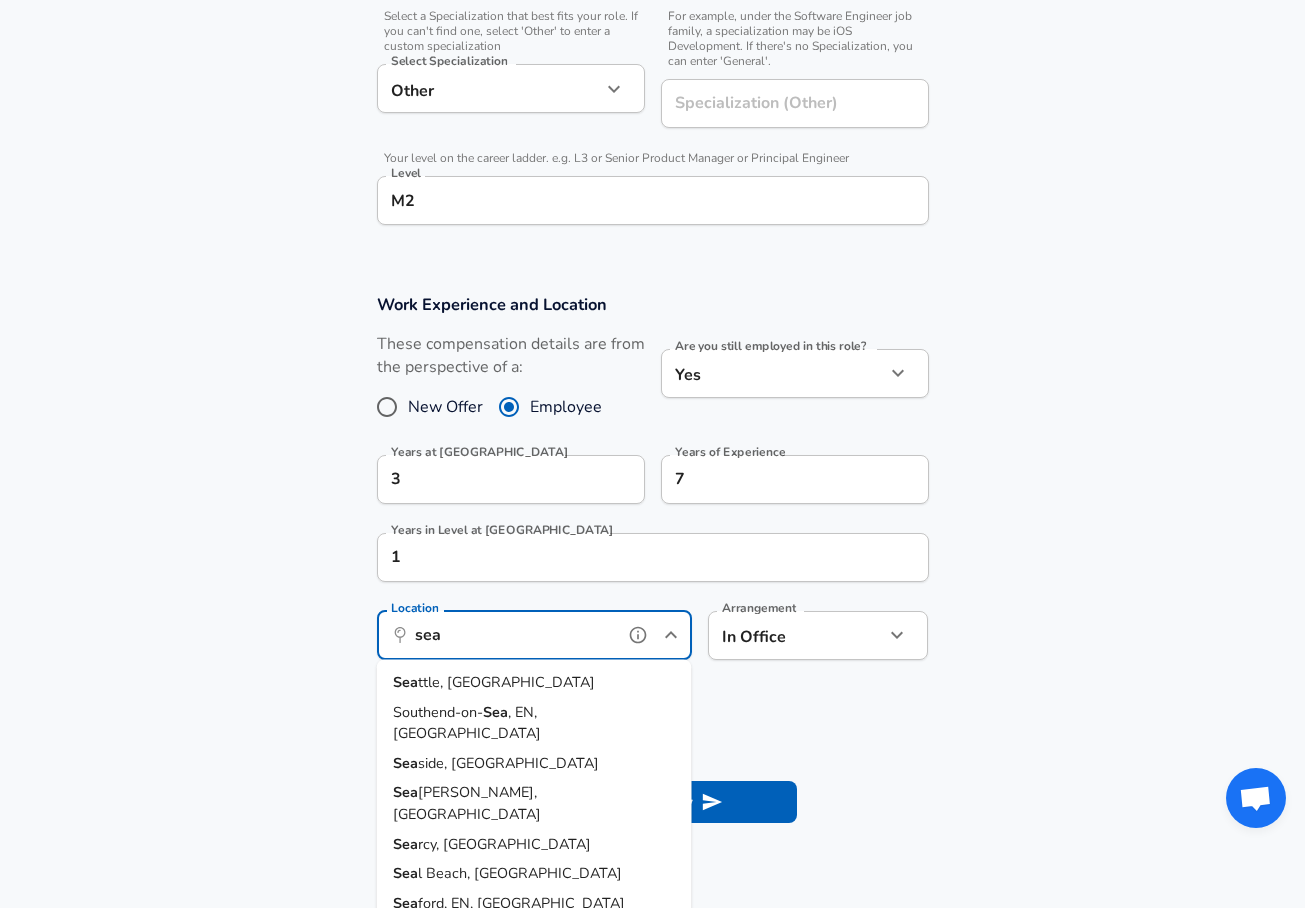 click on "Sea ttle, [GEOGRAPHIC_DATA]" at bounding box center [534, 683] 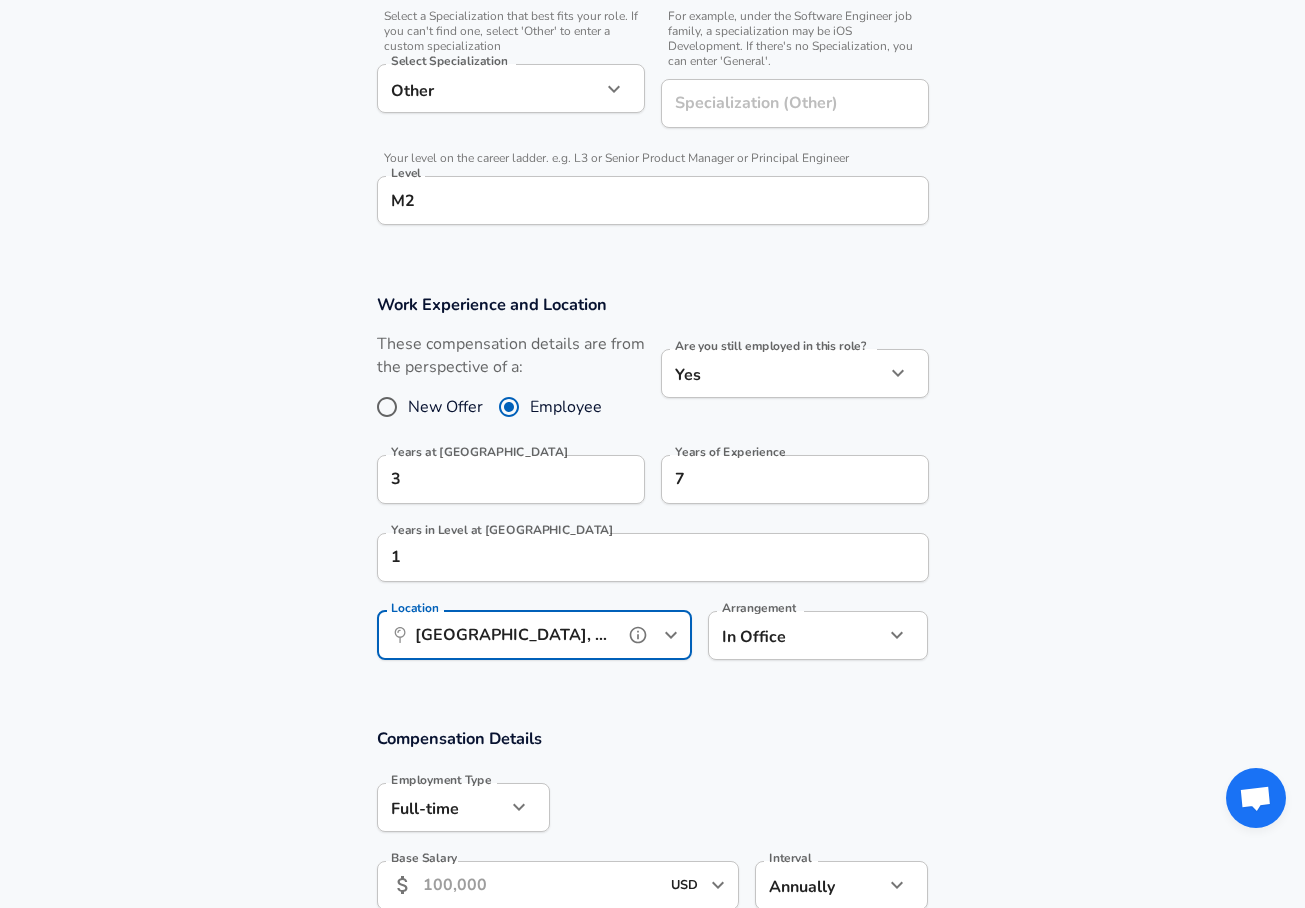 type on "[GEOGRAPHIC_DATA], [GEOGRAPHIC_DATA]" 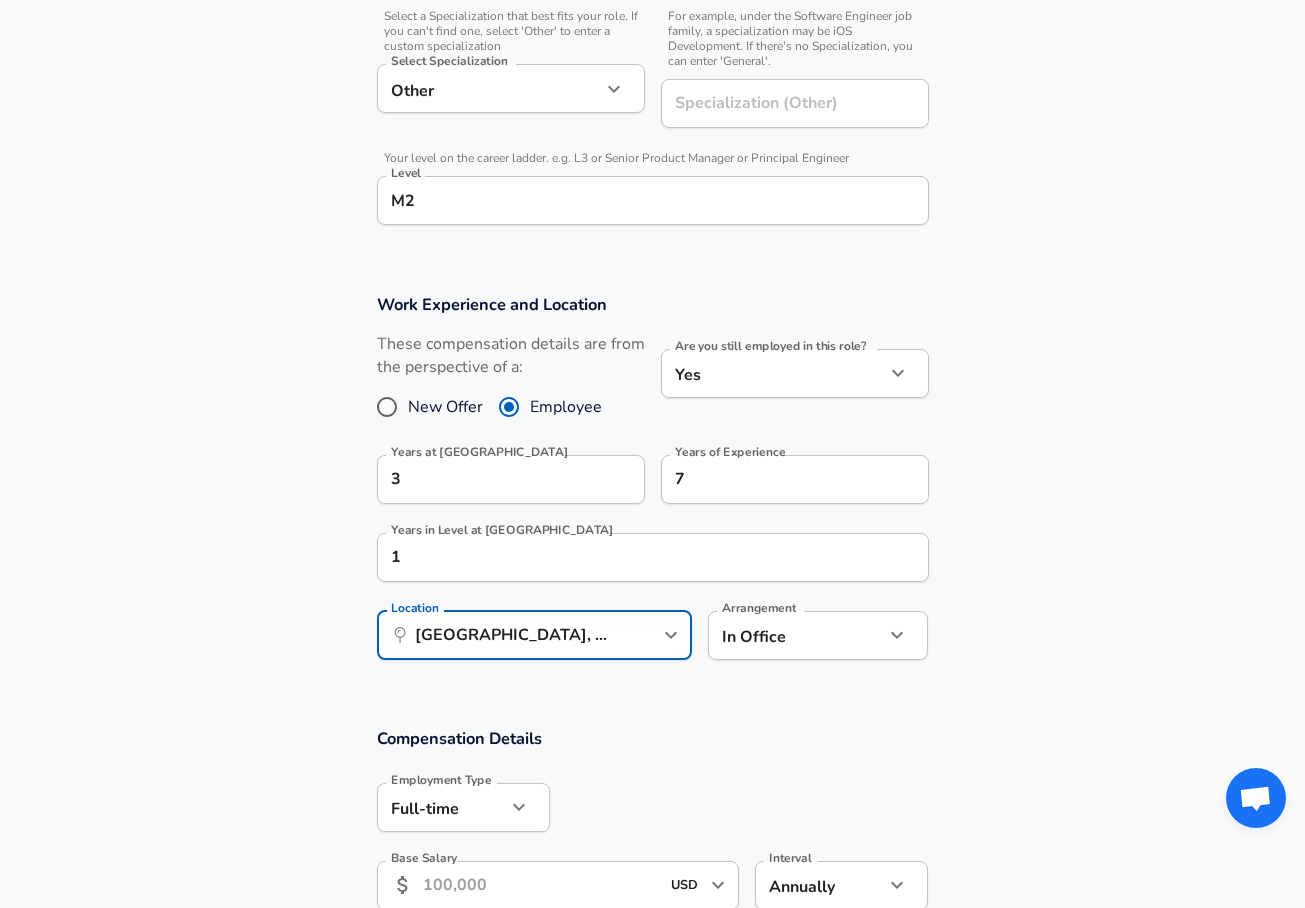 click on "Restart Add Your Salary Upload your offer letter   to verify your submission Enhance Privacy and Anonymity No Automatically hides specific fields until there are enough submissions to safely display the full details.   More Details Based on your submission and the data points that we have already collected, we will automatically hide and anonymize specific fields if there aren't enough data points to remain sufficiently anonymous. Company & Title Information   Enter the company you received your offer from Company Skydio Company   Select the title that closest resembles your official title. This should be similar to the title that was present on your offer letter. Title Recruiting Manager Title Job Family Recruiter Job Family   Select a Specialization that best fits your role. If you can't find one, select 'Other' to enter a custom specialization Select Specialization Other Other Select Specialization   Specialization (Other) Specialization (Other)   Level M2 Level Work Experience and Location New Offer Yes 3" at bounding box center (652, -242) 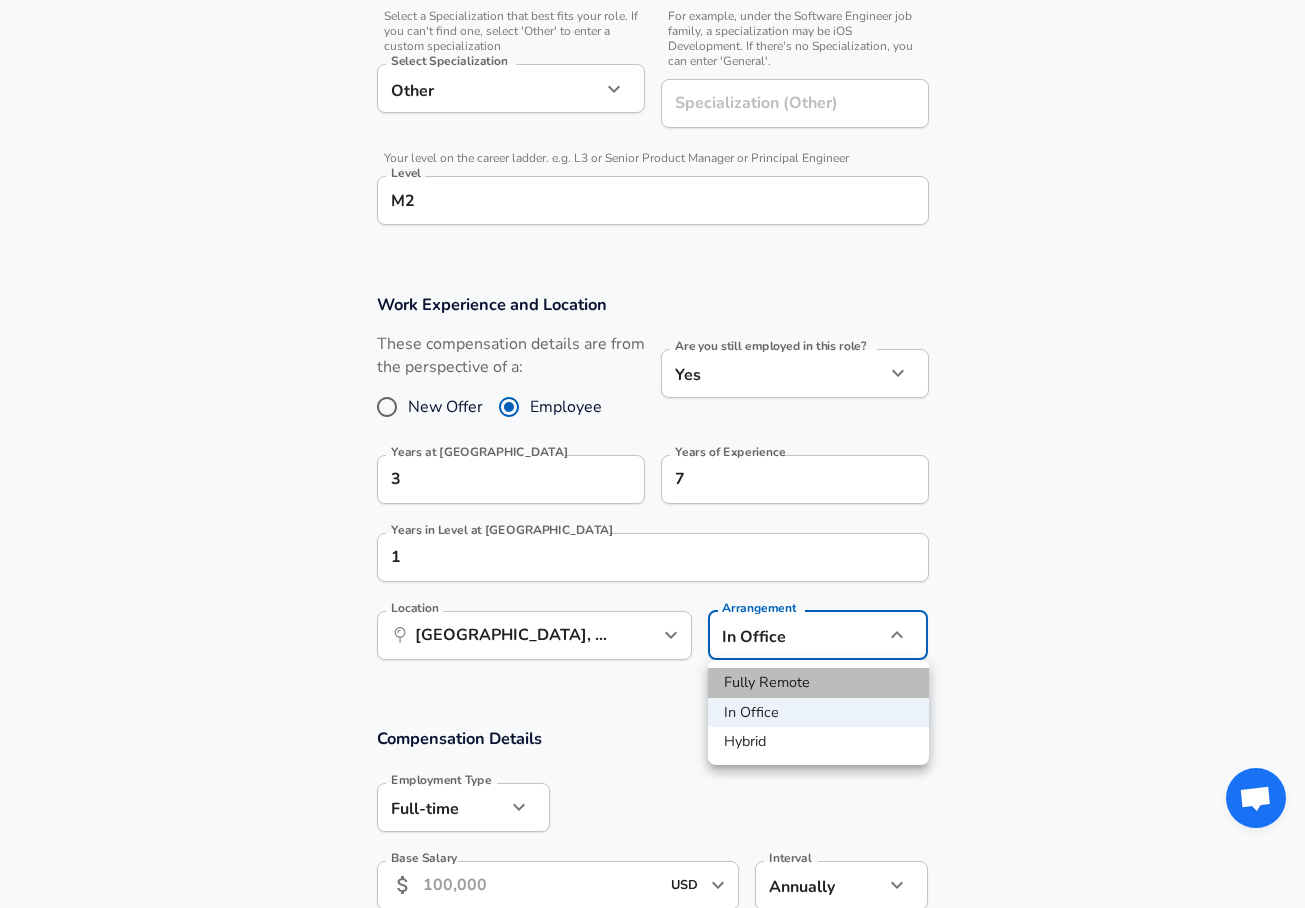 click on "Fully Remote" at bounding box center [818, 683] 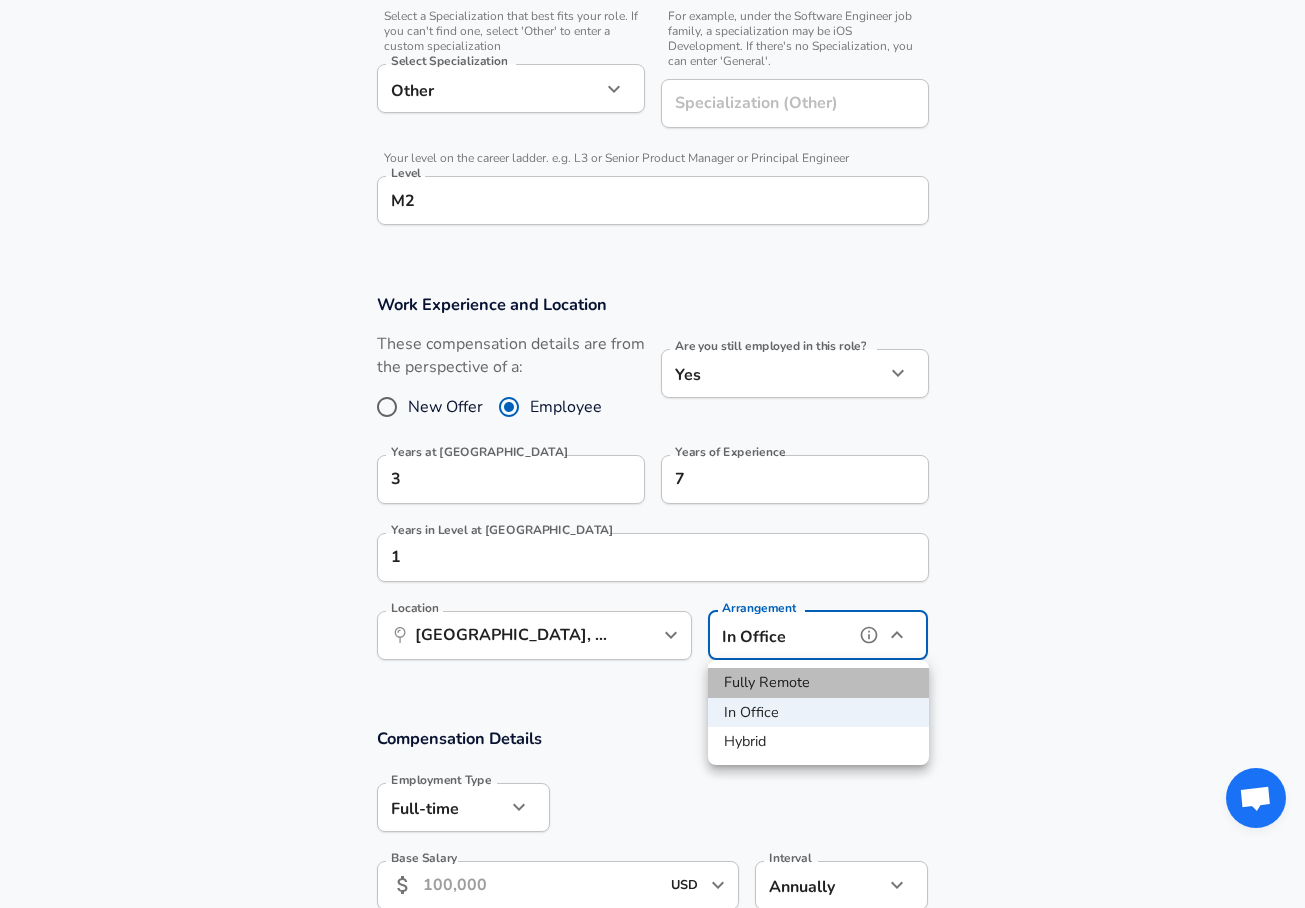 type on "remote" 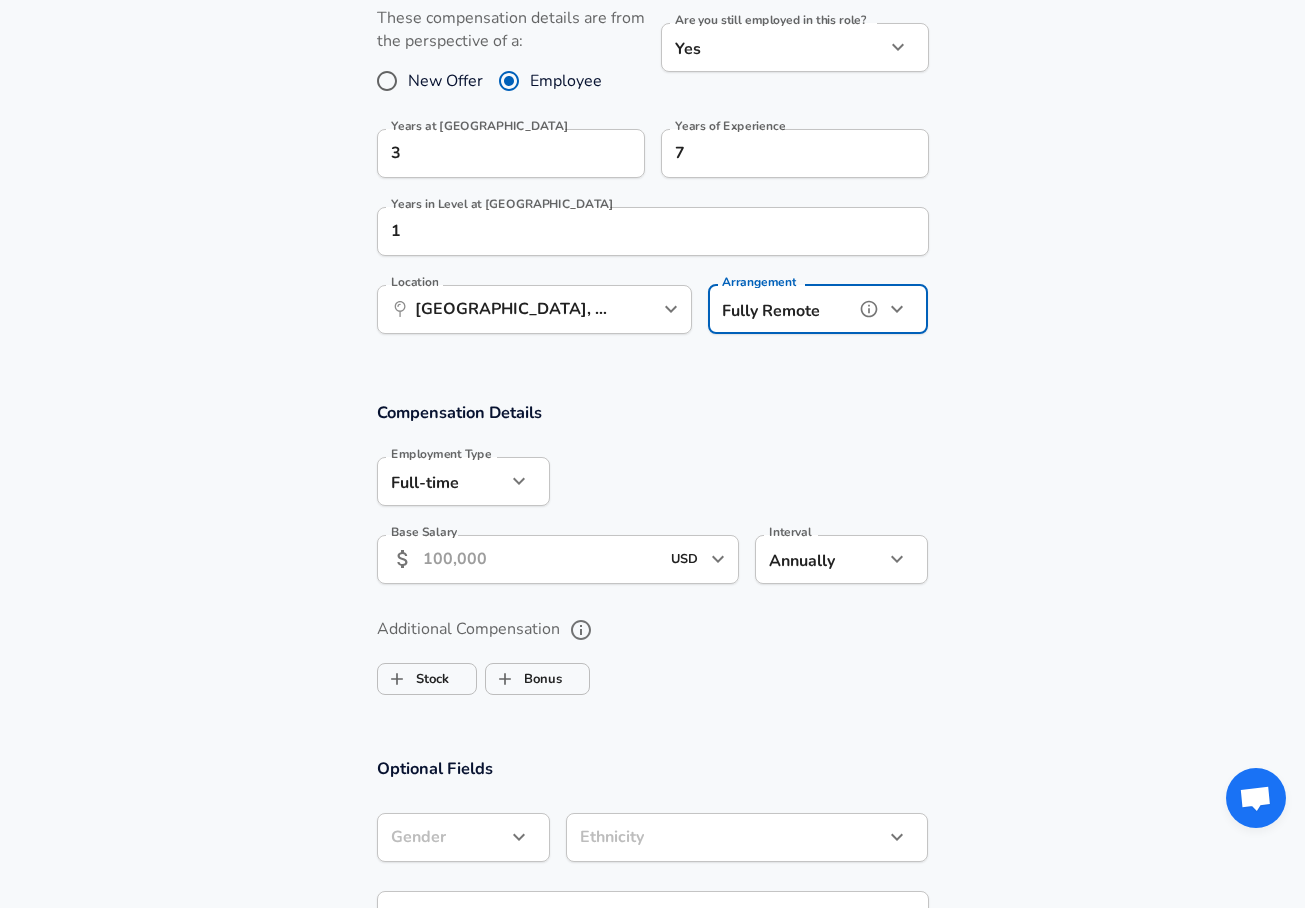 scroll, scrollTop: 1024, scrollLeft: 0, axis: vertical 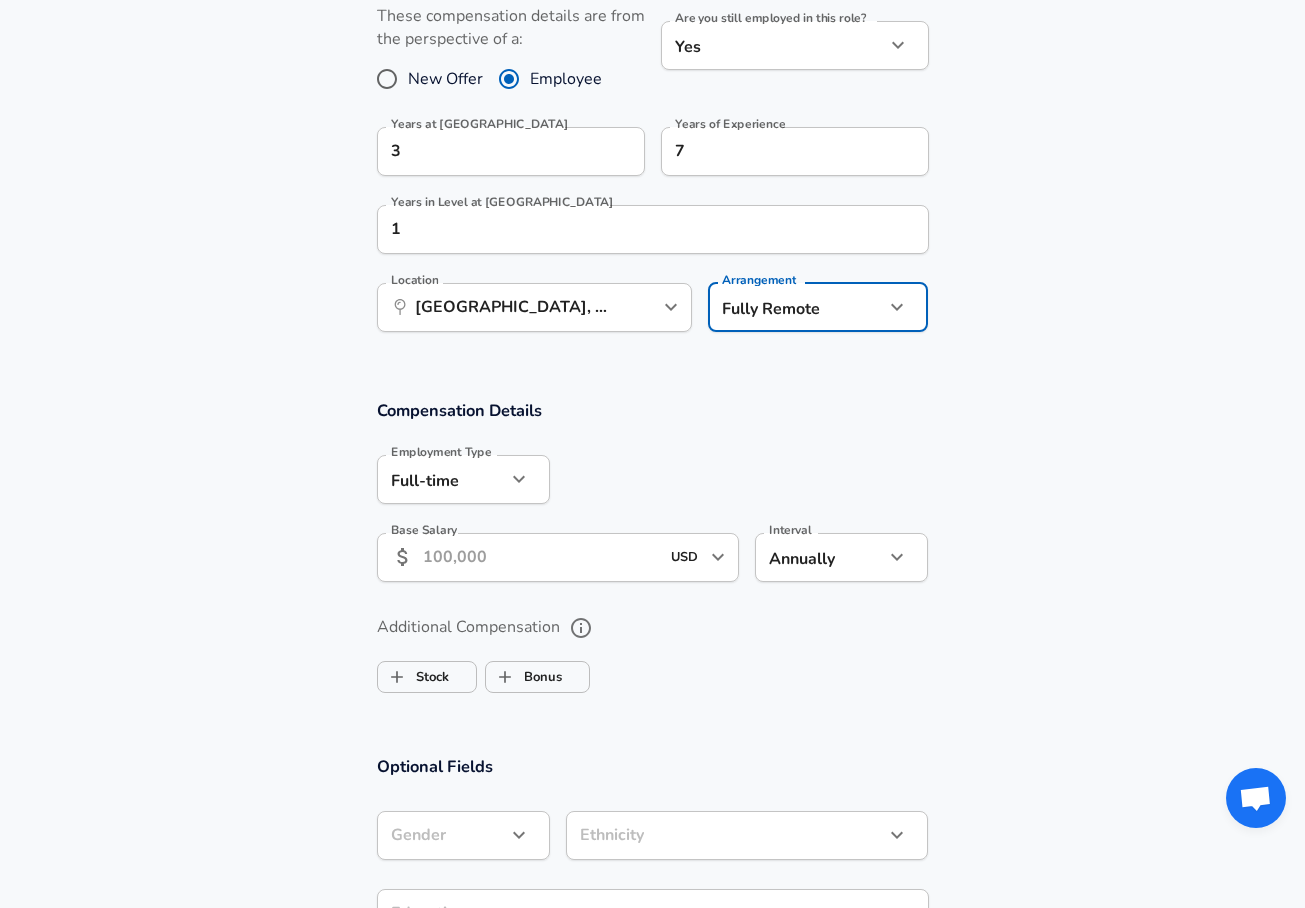 click on "Base Salary" at bounding box center (541, 557) 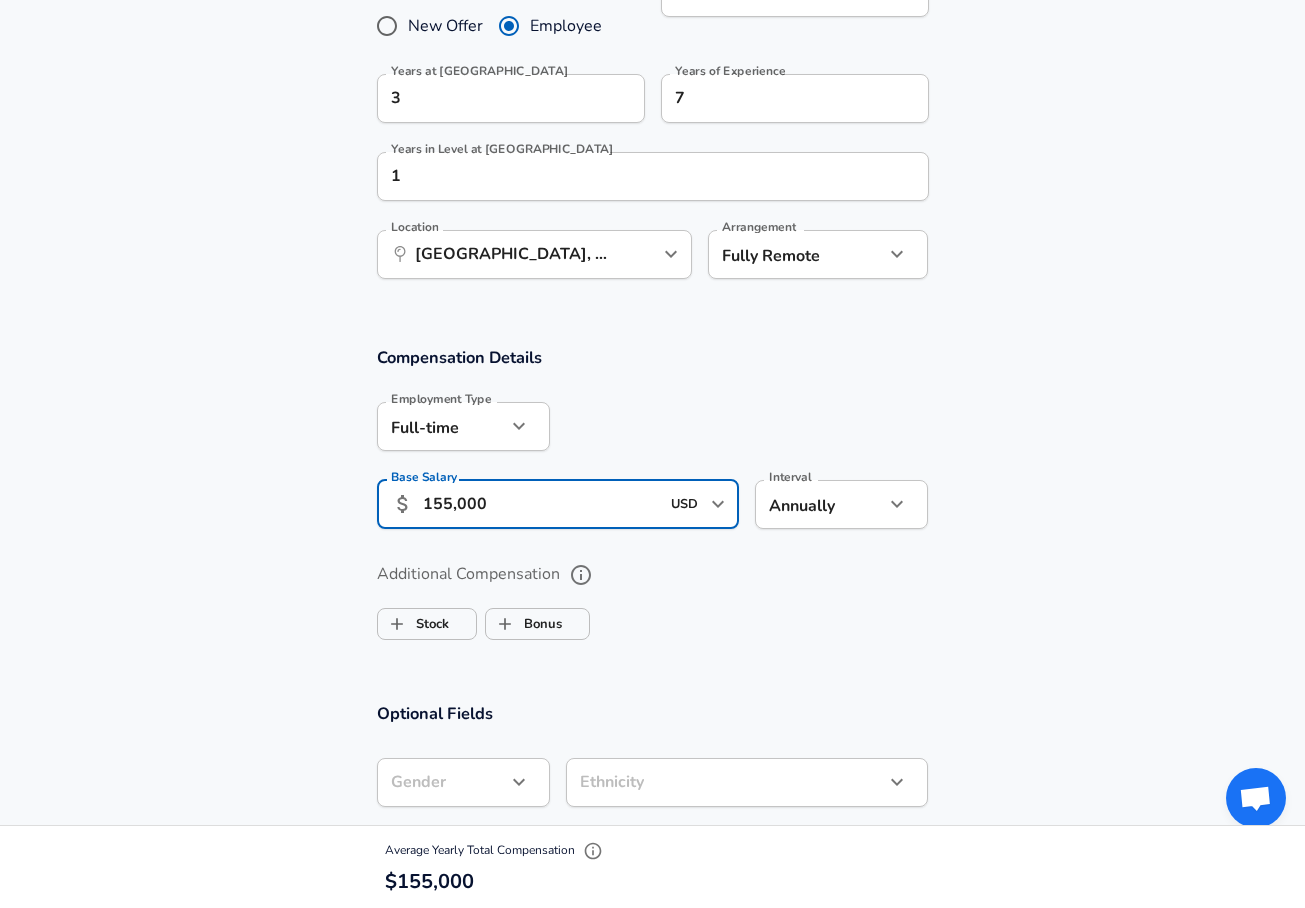 scroll, scrollTop: 1078, scrollLeft: 0, axis: vertical 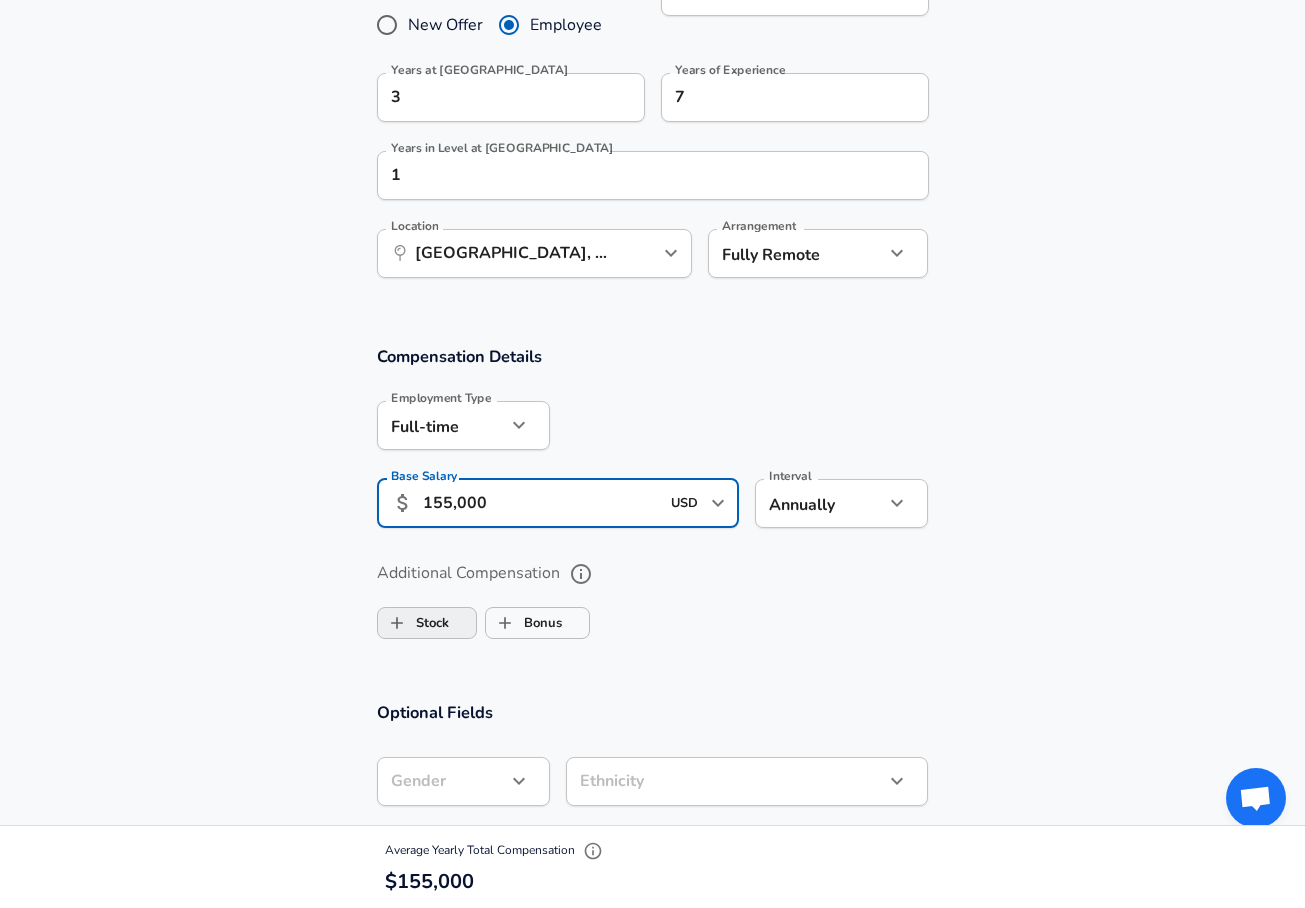 type on "155,000" 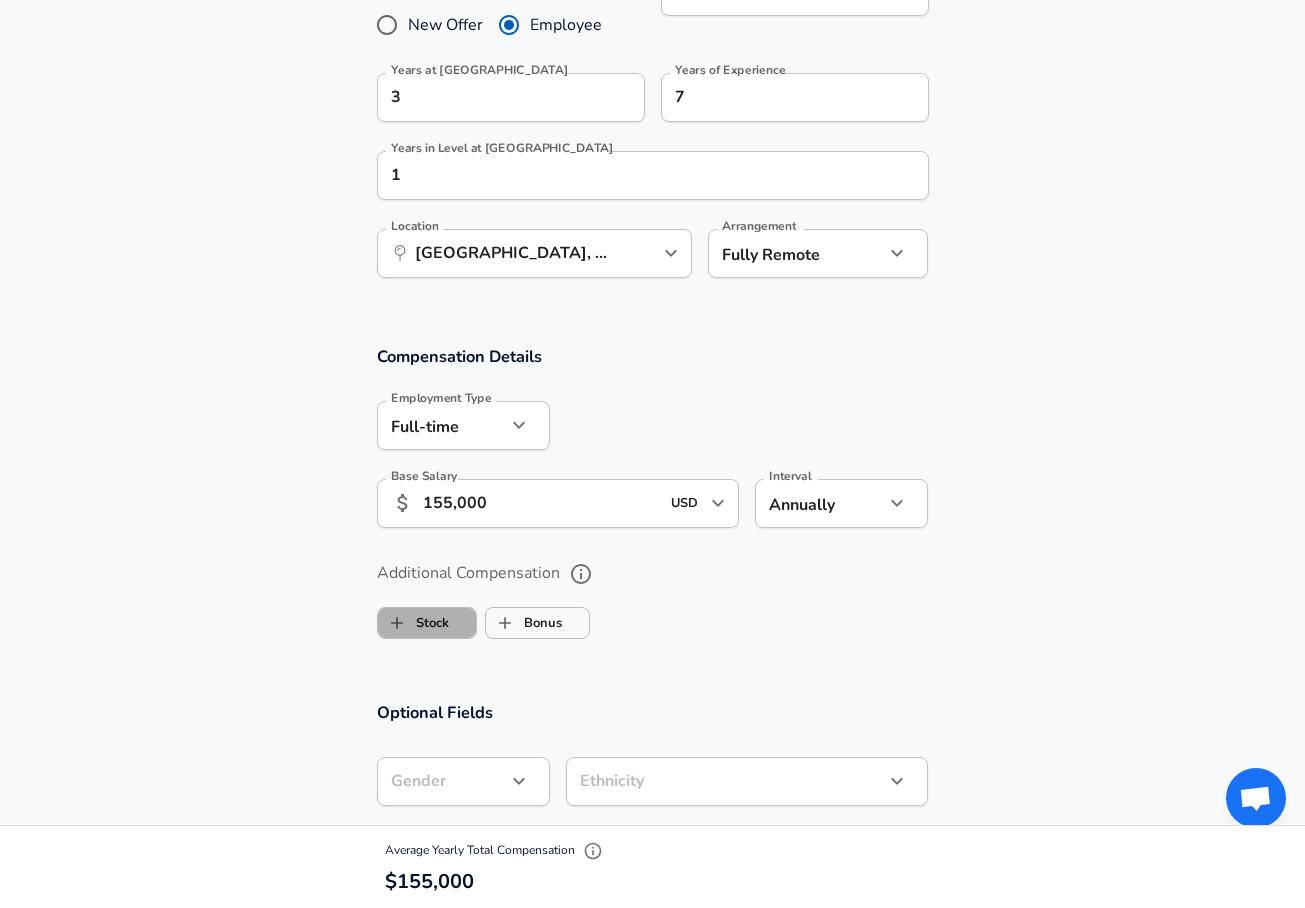 click on "Stock" at bounding box center (413, 623) 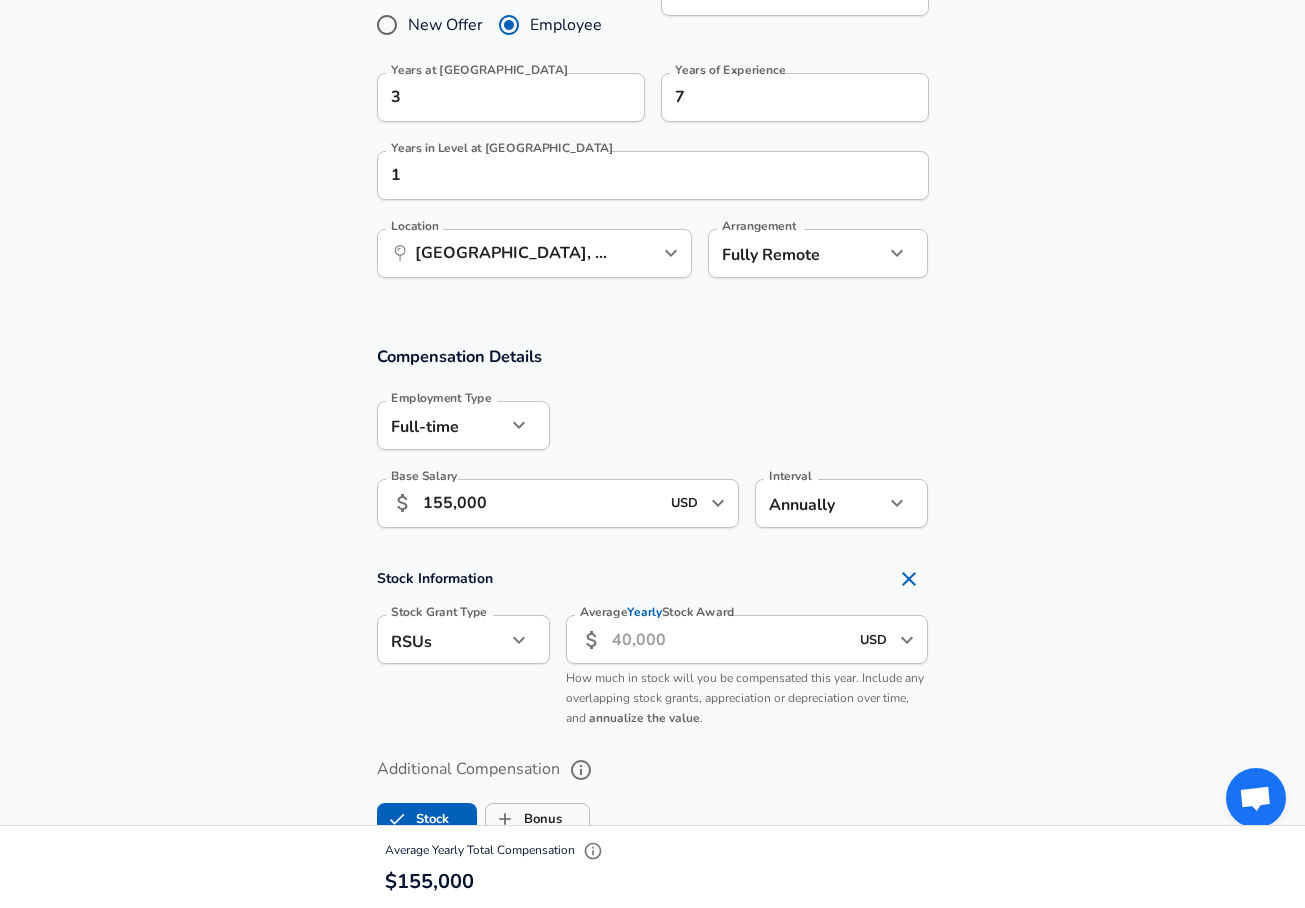 click on "Restart Add Your Salary Upload your offer letter   to verify your submission Enhance Privacy and Anonymity No Automatically hides specific fields until there are enough submissions to safely display the full details.   More Details Based on your submission and the data points that we have already collected, we will automatically hide and anonymize specific fields if there aren't enough data points to remain sufficiently anonymous. Company & Title Information   Enter the company you received your offer from Company Skydio Company   Select the title that closest resembles your official title. This should be similar to the title that was present on your offer letter. Title Recruiting Manager Title Job Family Recruiter Job Family   Select a Specialization that best fits your role. If you can't find one, select 'Other' to enter a custom specialization Select Specialization Other Other Select Specialization   Specialization (Other) Specialization (Other)   Level M2 Level Work Experience and Location New Offer Yes 3" at bounding box center (652, -624) 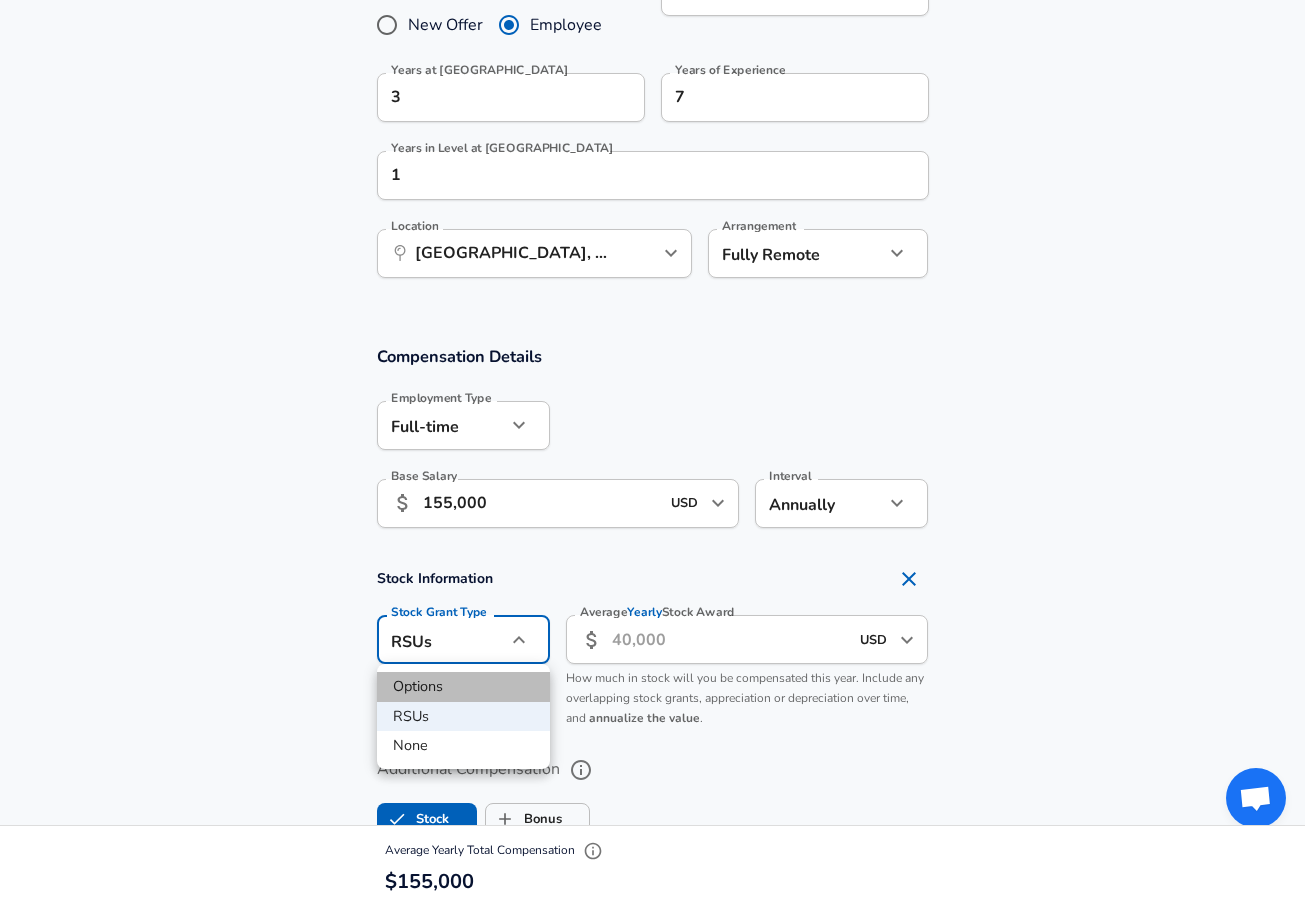 click on "Options" at bounding box center [463, 687] 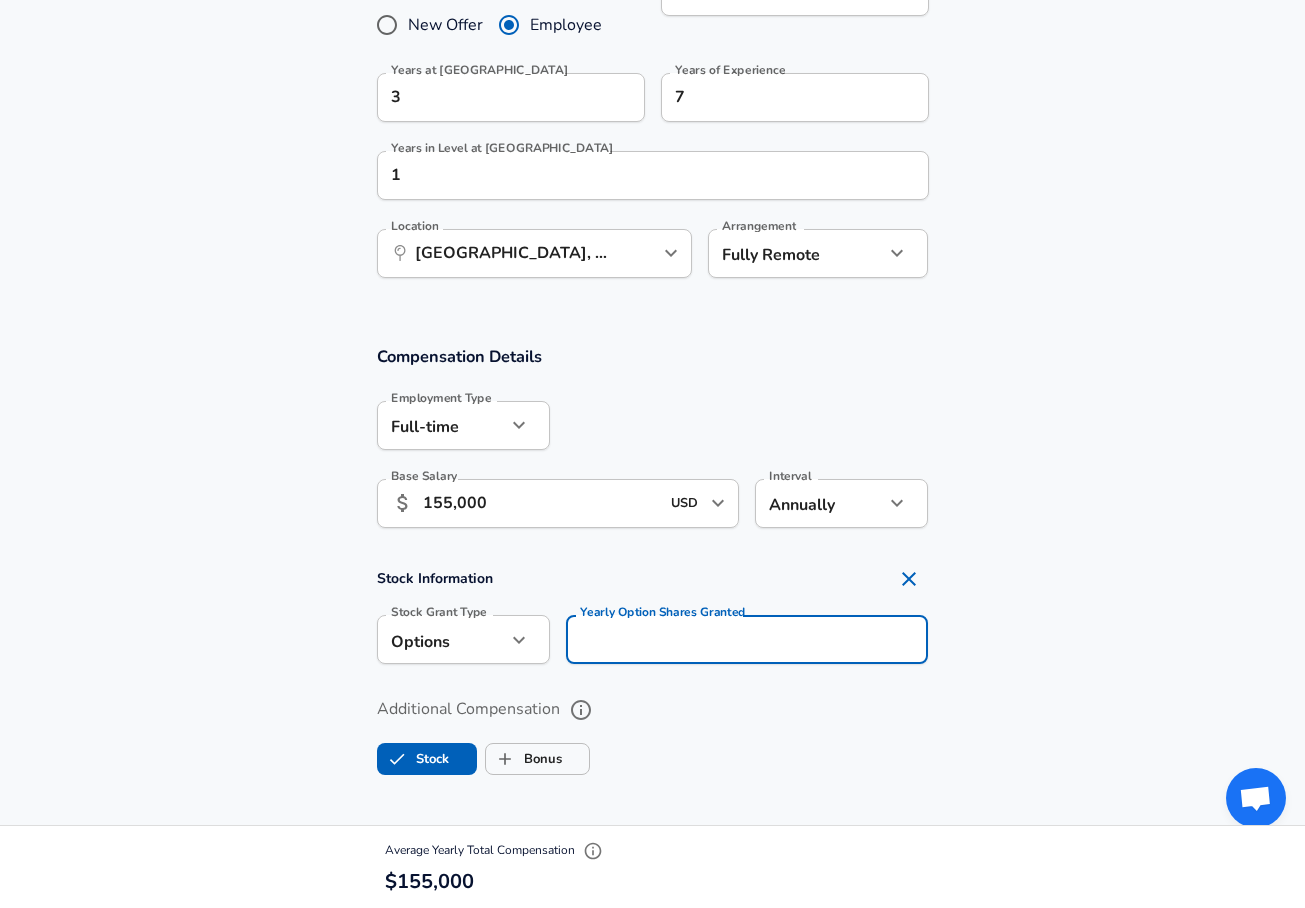 click on "Yearly Option Shares Granted" at bounding box center (747, 639) 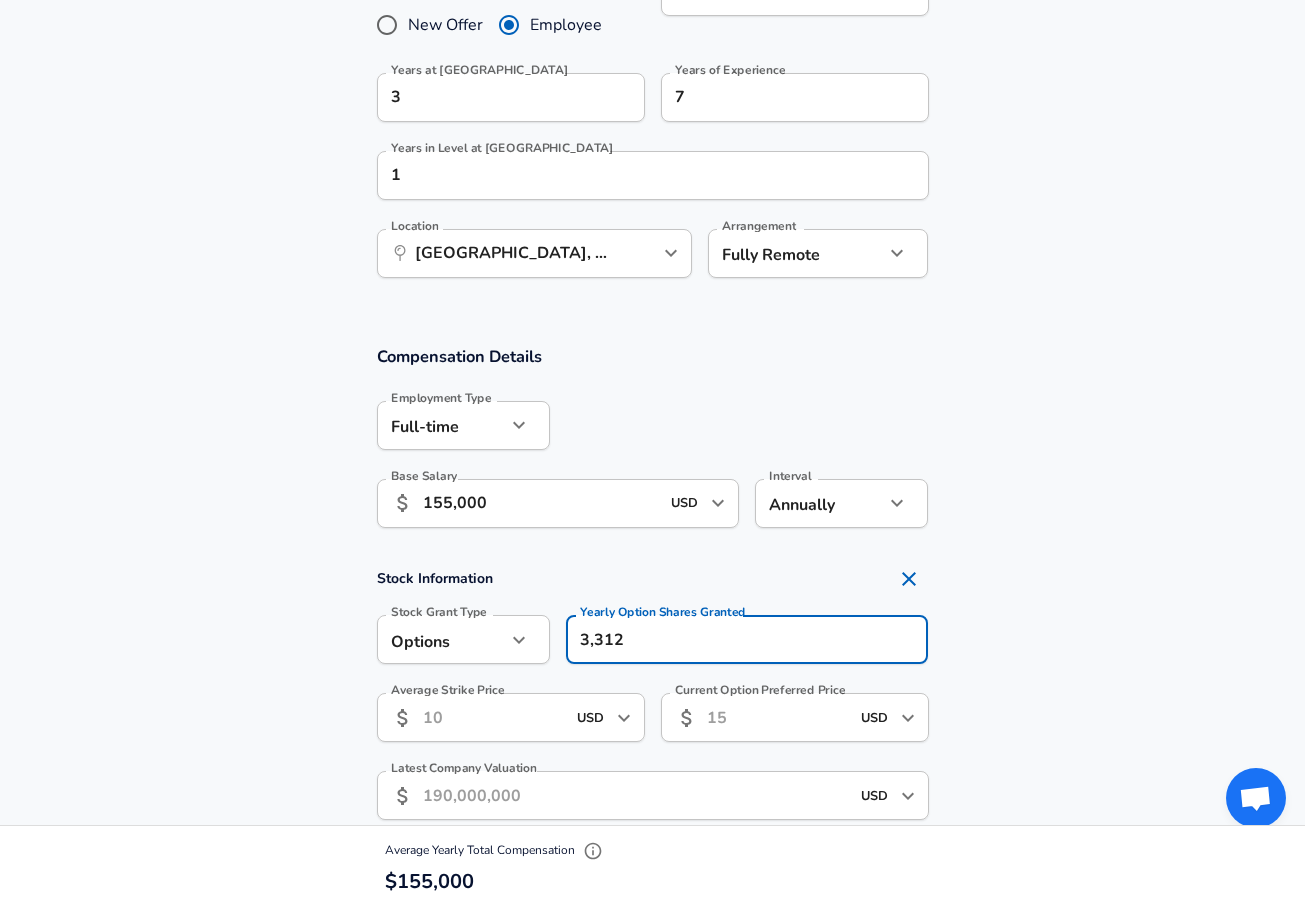 scroll, scrollTop: 0, scrollLeft: 0, axis: both 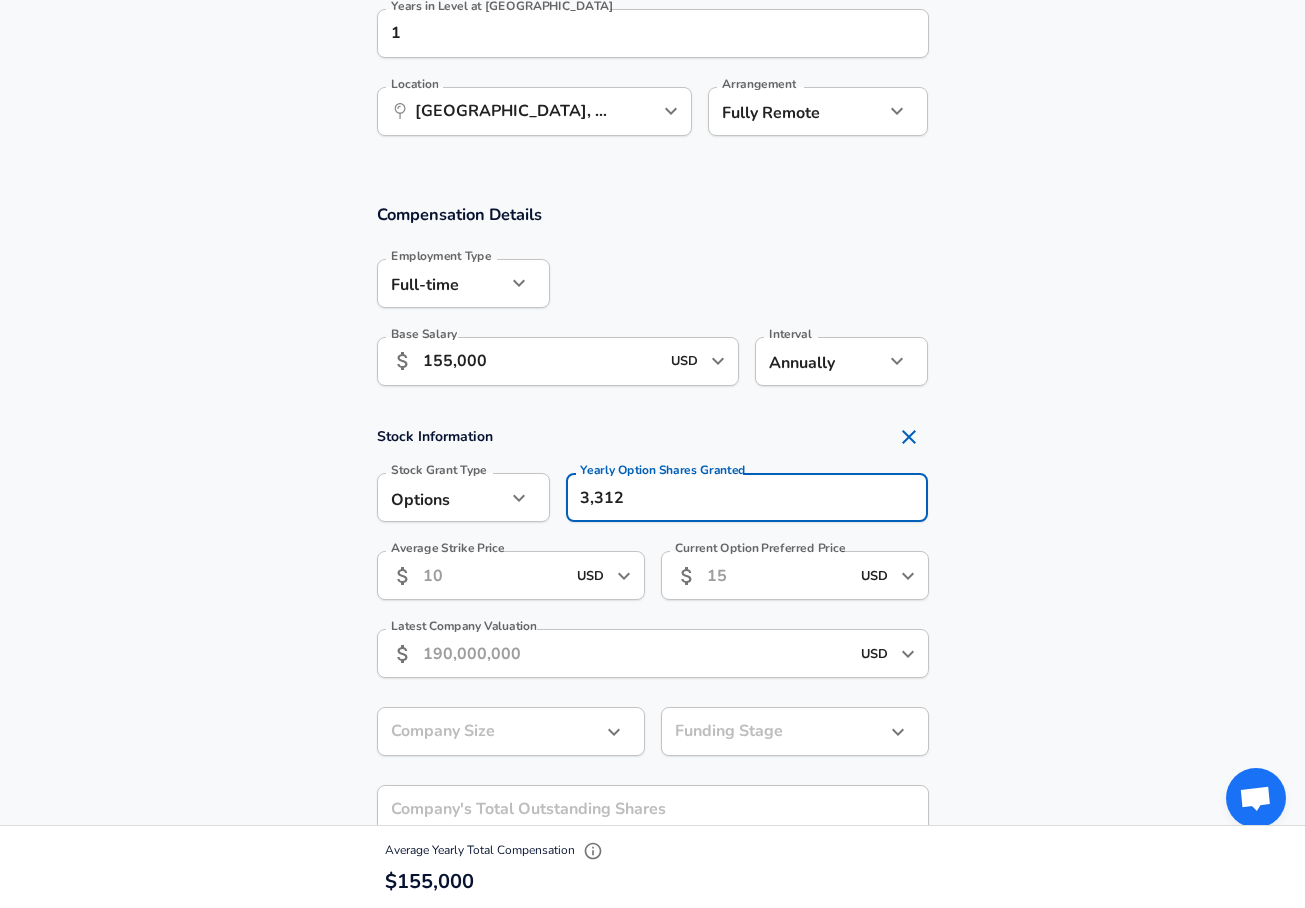 type on "3,312" 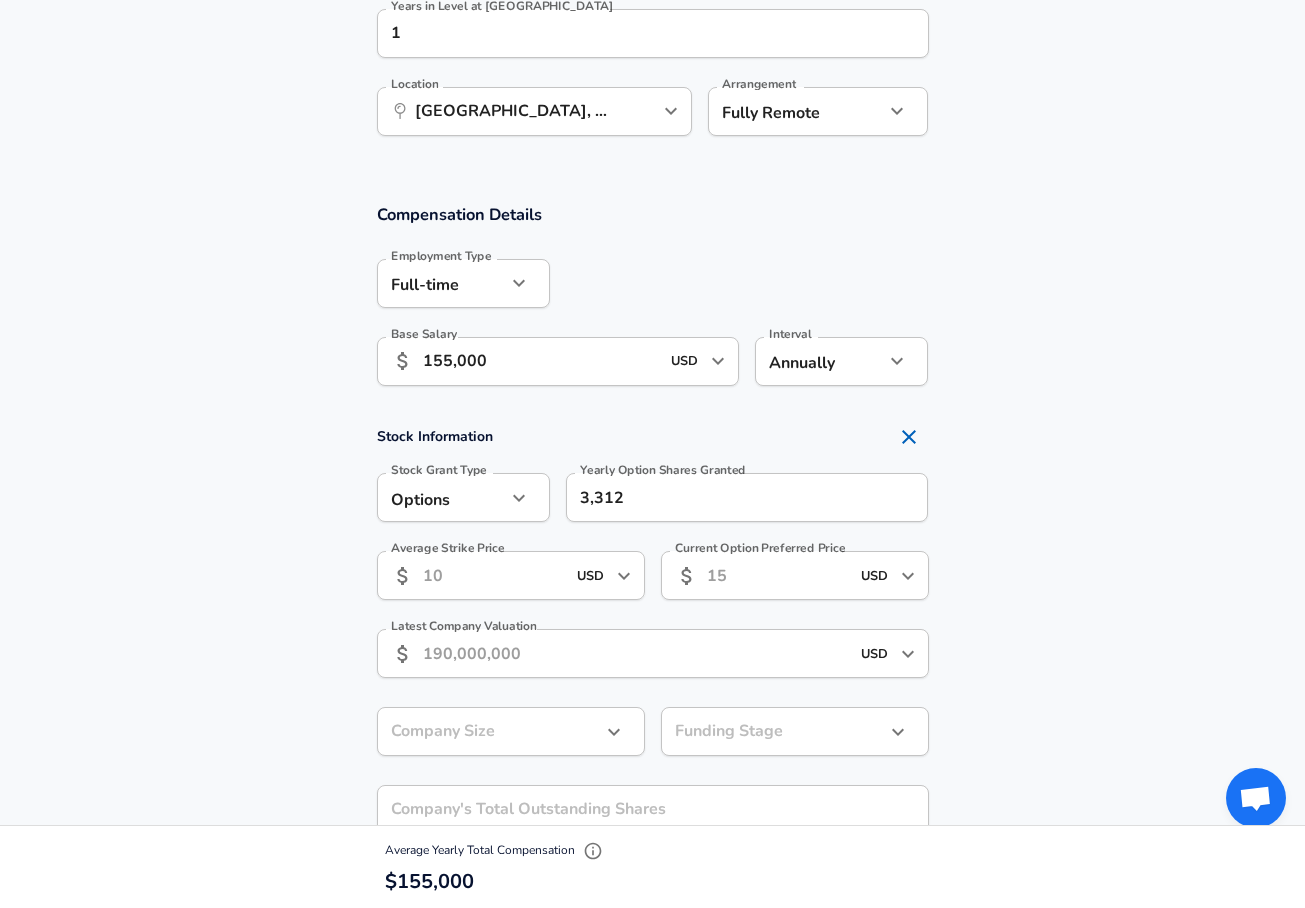 scroll, scrollTop: 0, scrollLeft: 0, axis: both 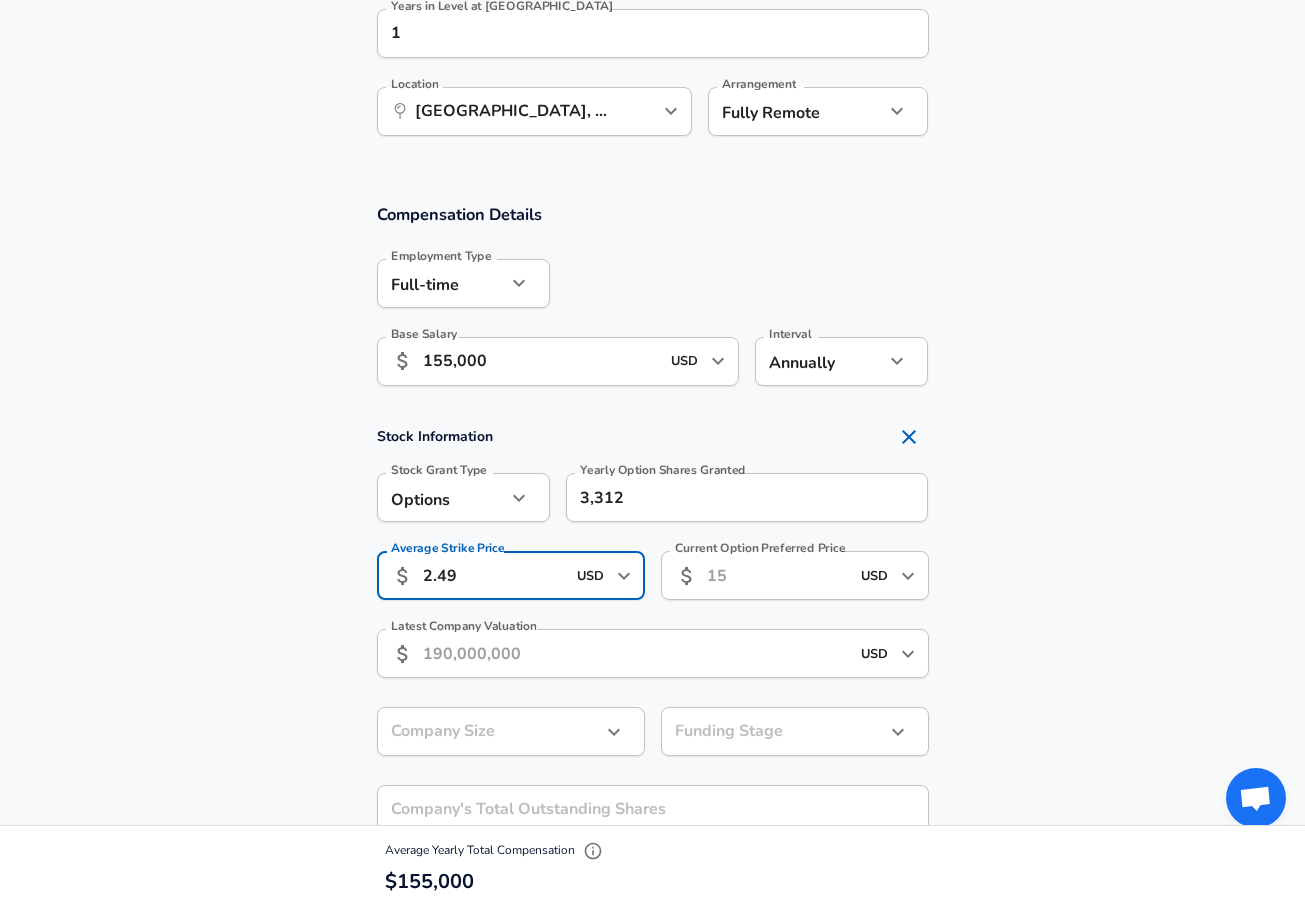 type on "2.49" 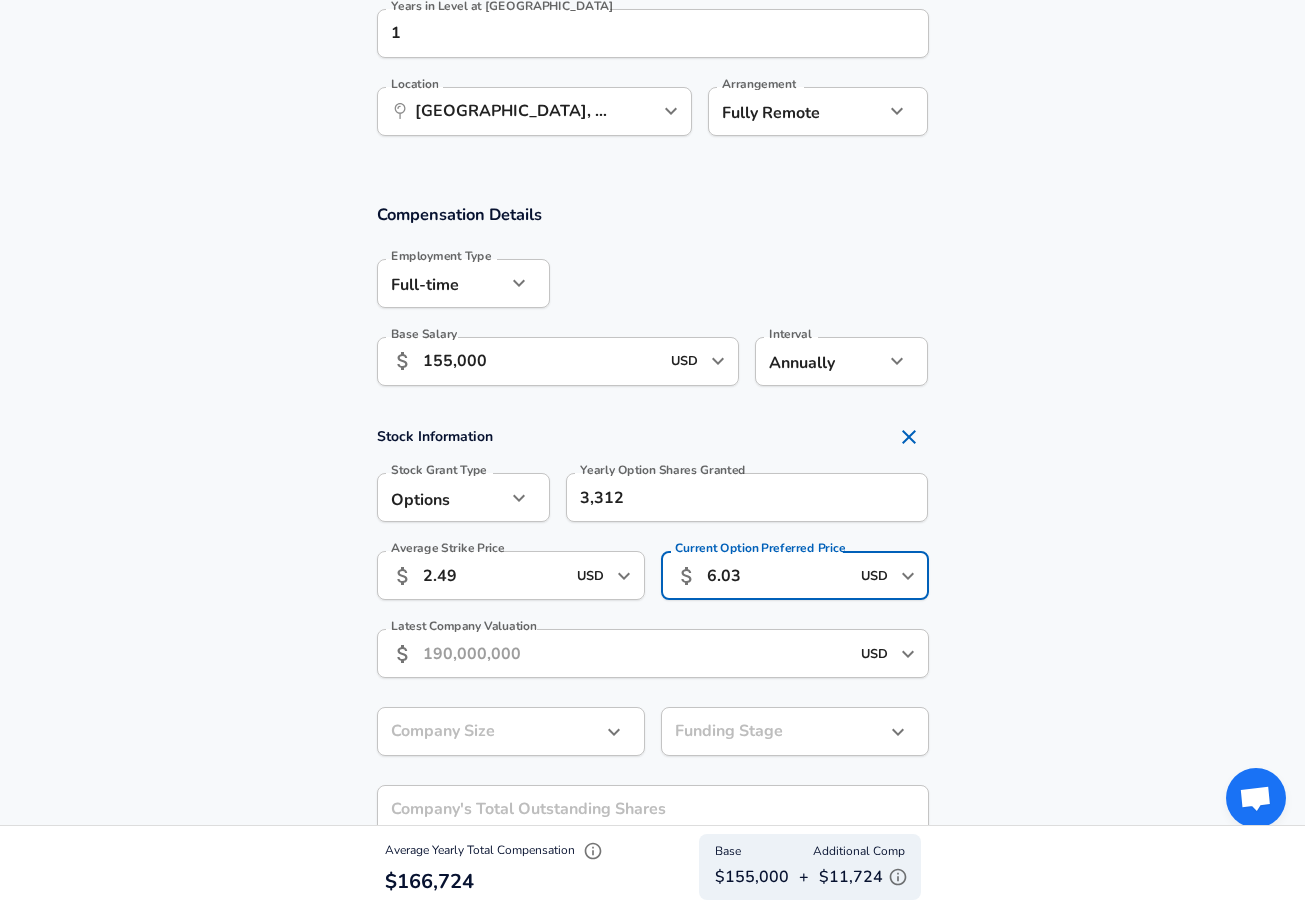 type on "6.03" 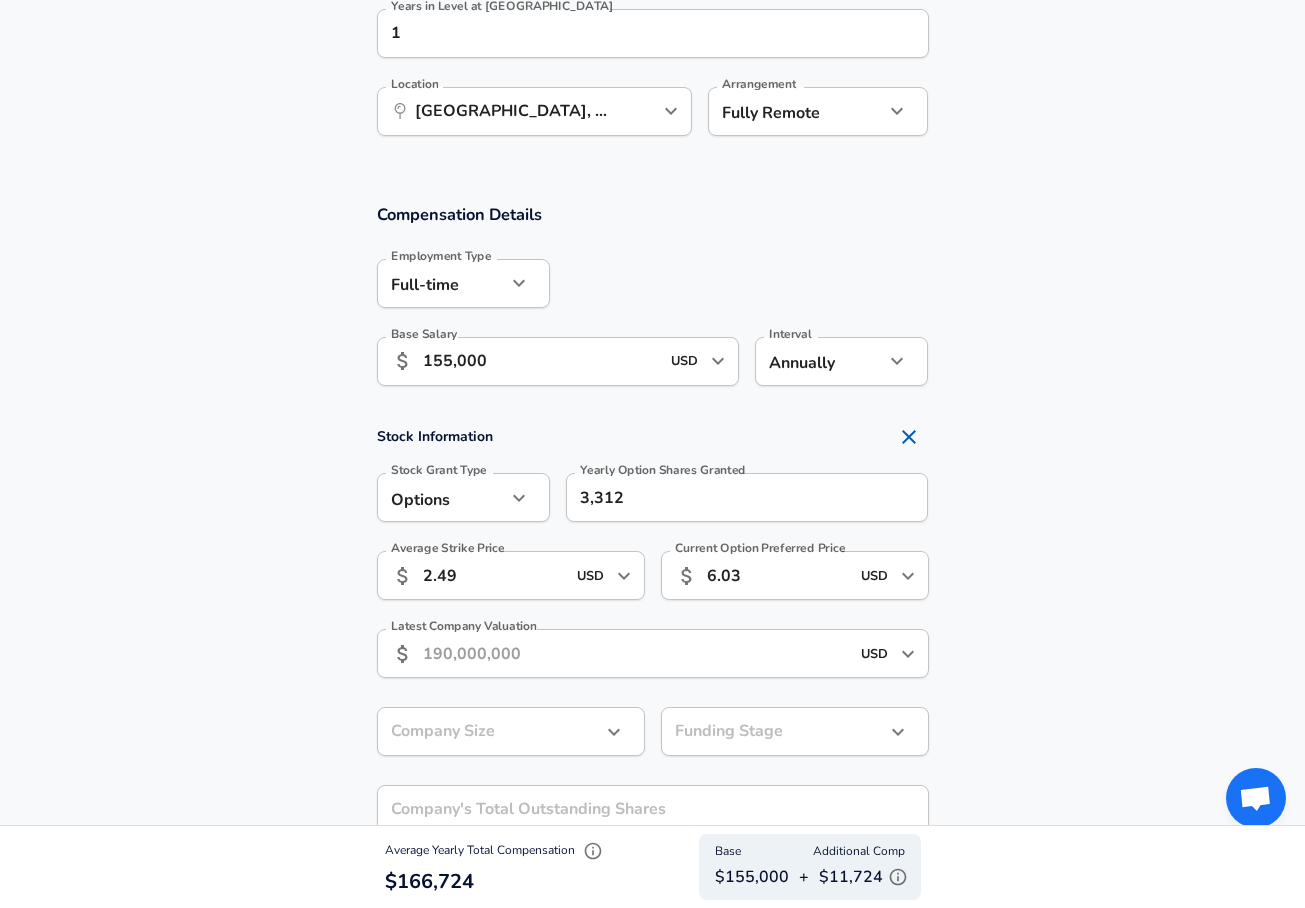 click on "Latest Company Valuation" at bounding box center (636, 653) 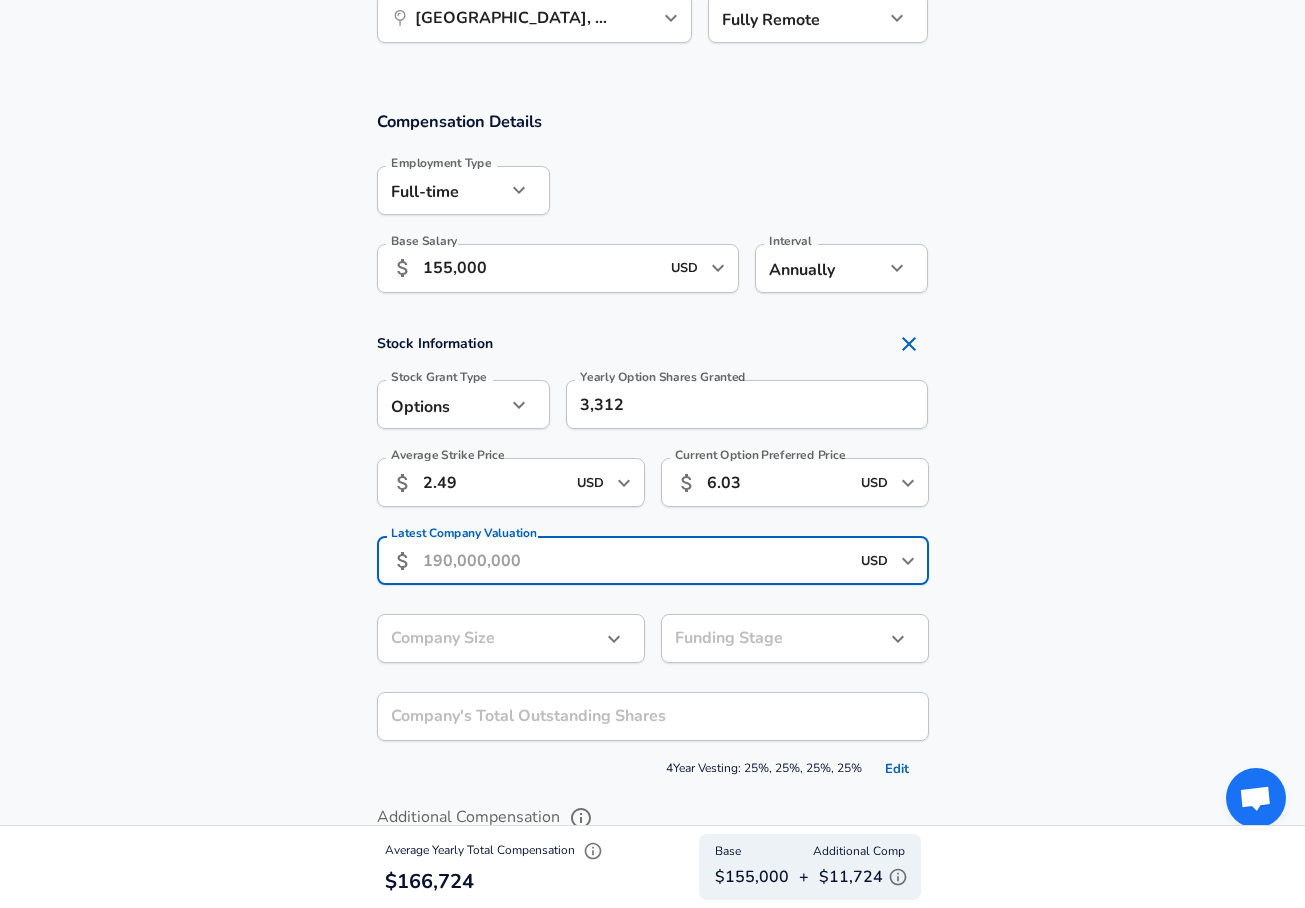 scroll, scrollTop: 1314, scrollLeft: 0, axis: vertical 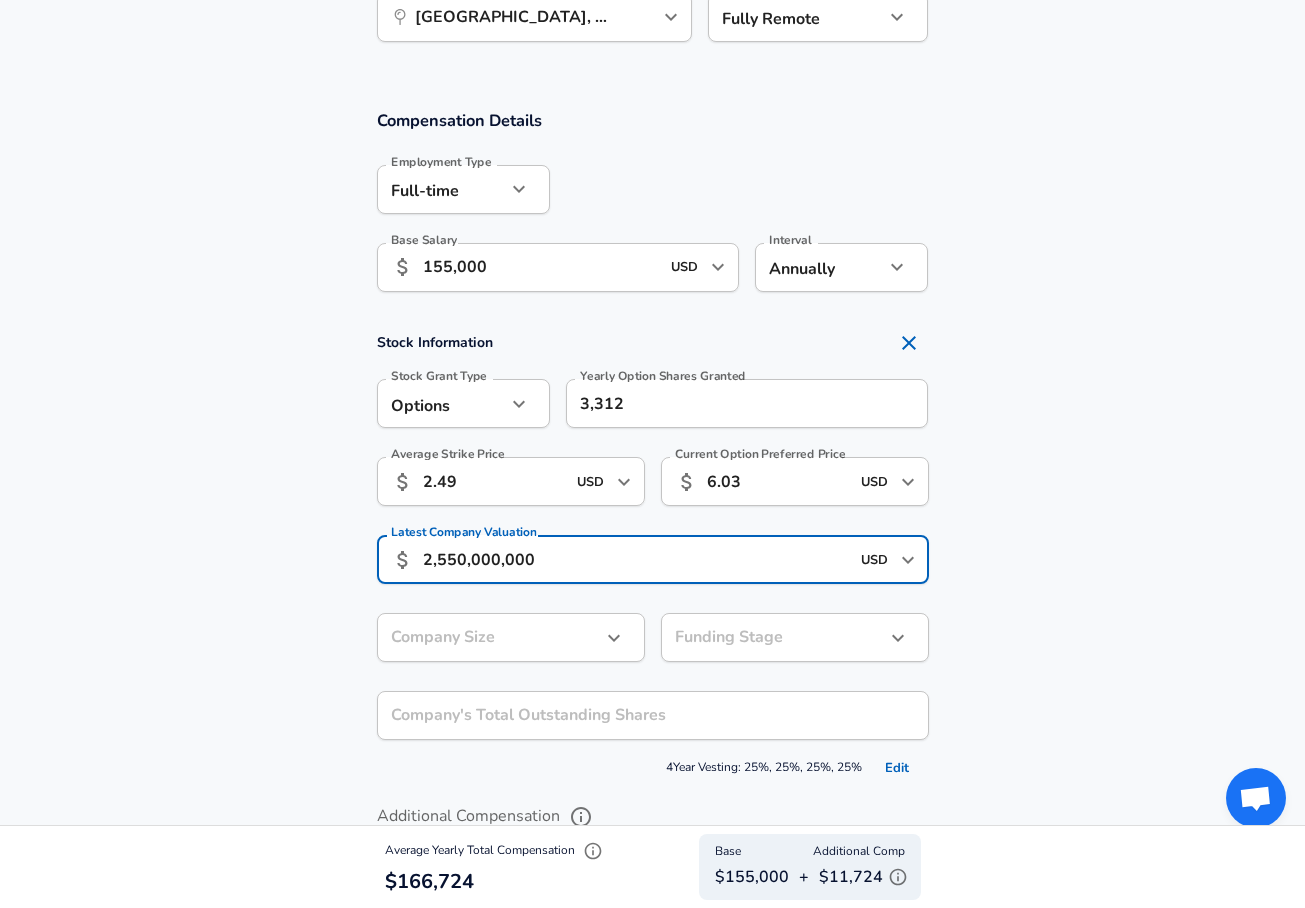 type on "2,550,000,000" 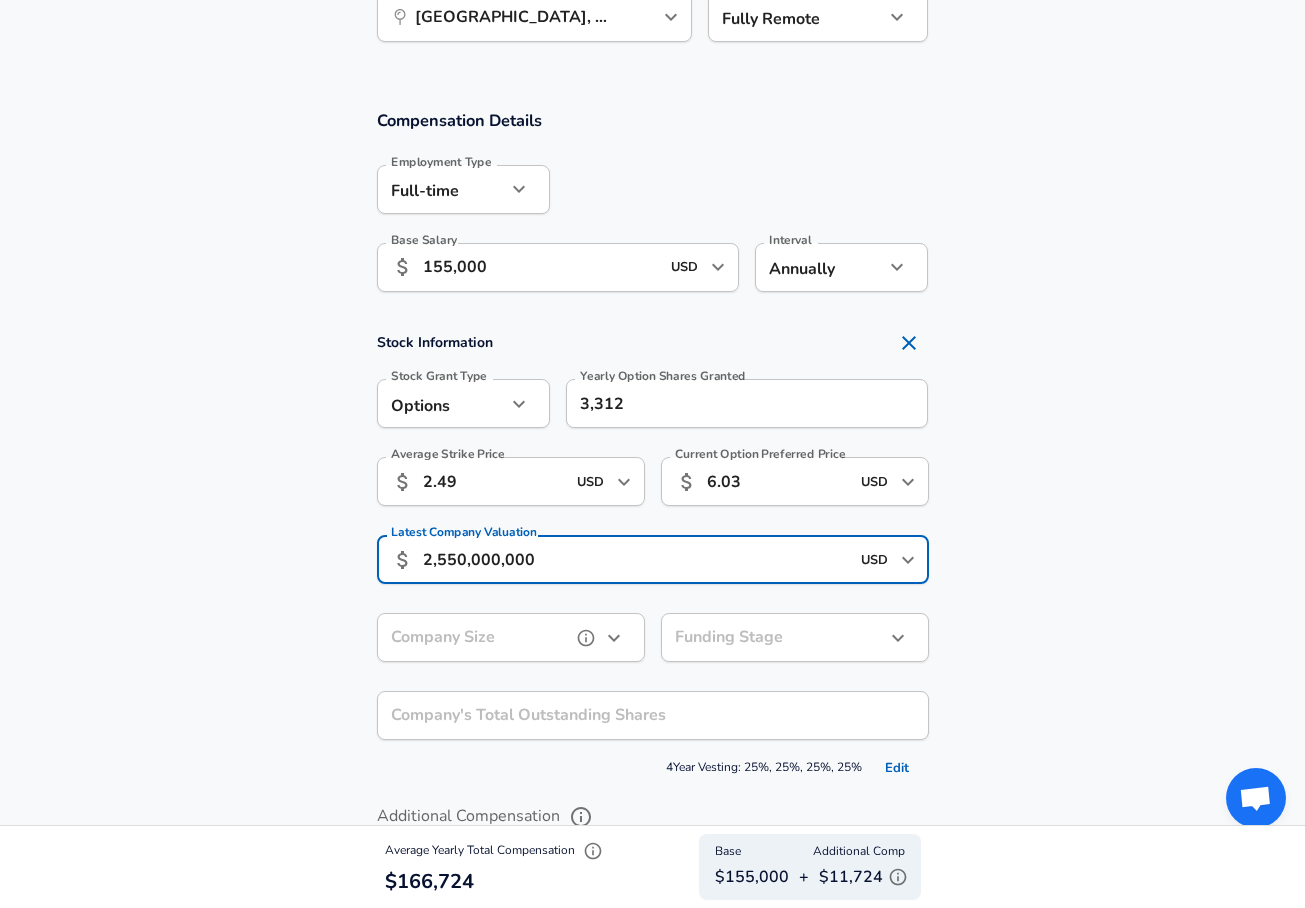 click 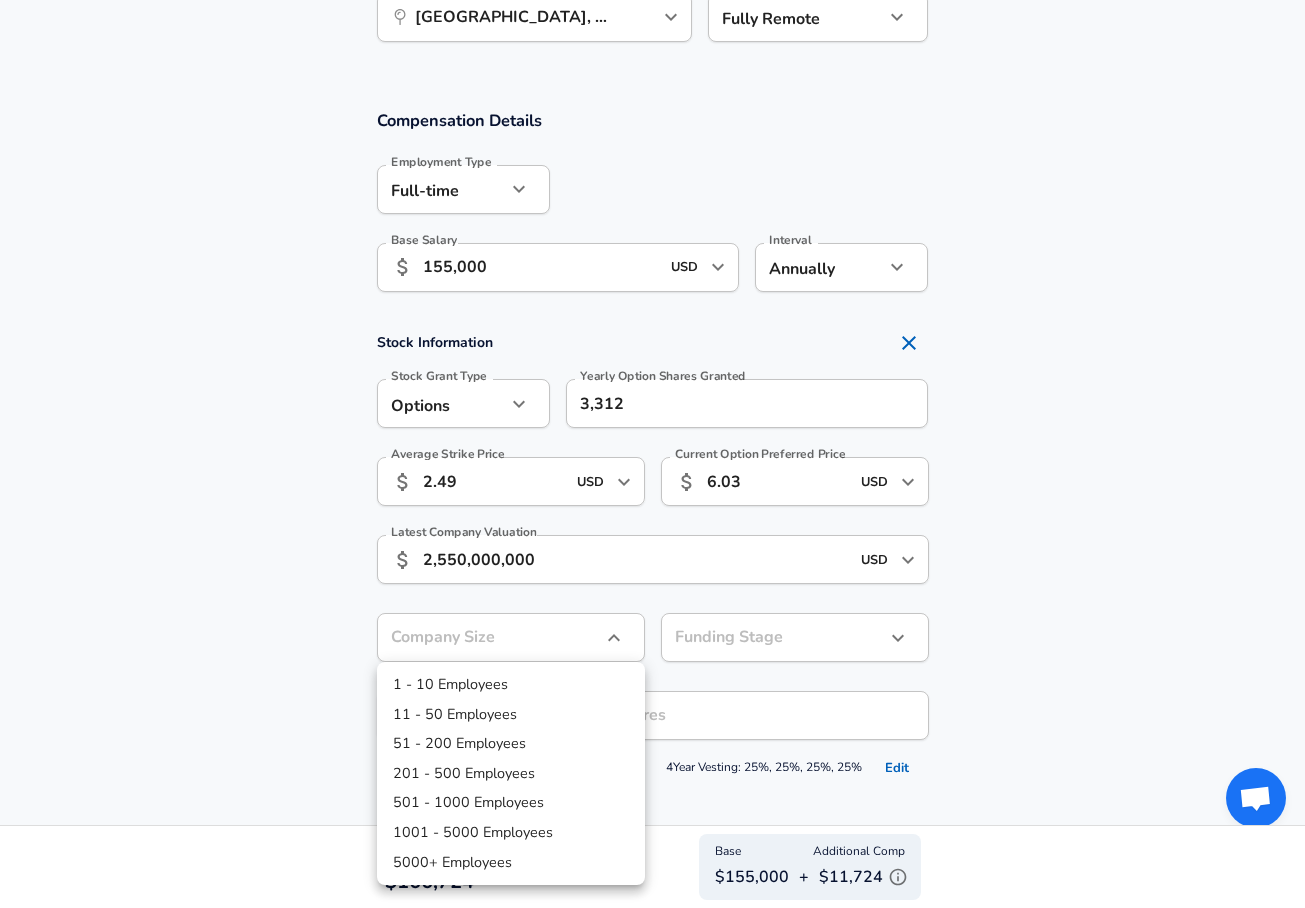 click on "501 - 1000 Employees" at bounding box center [511, 803] 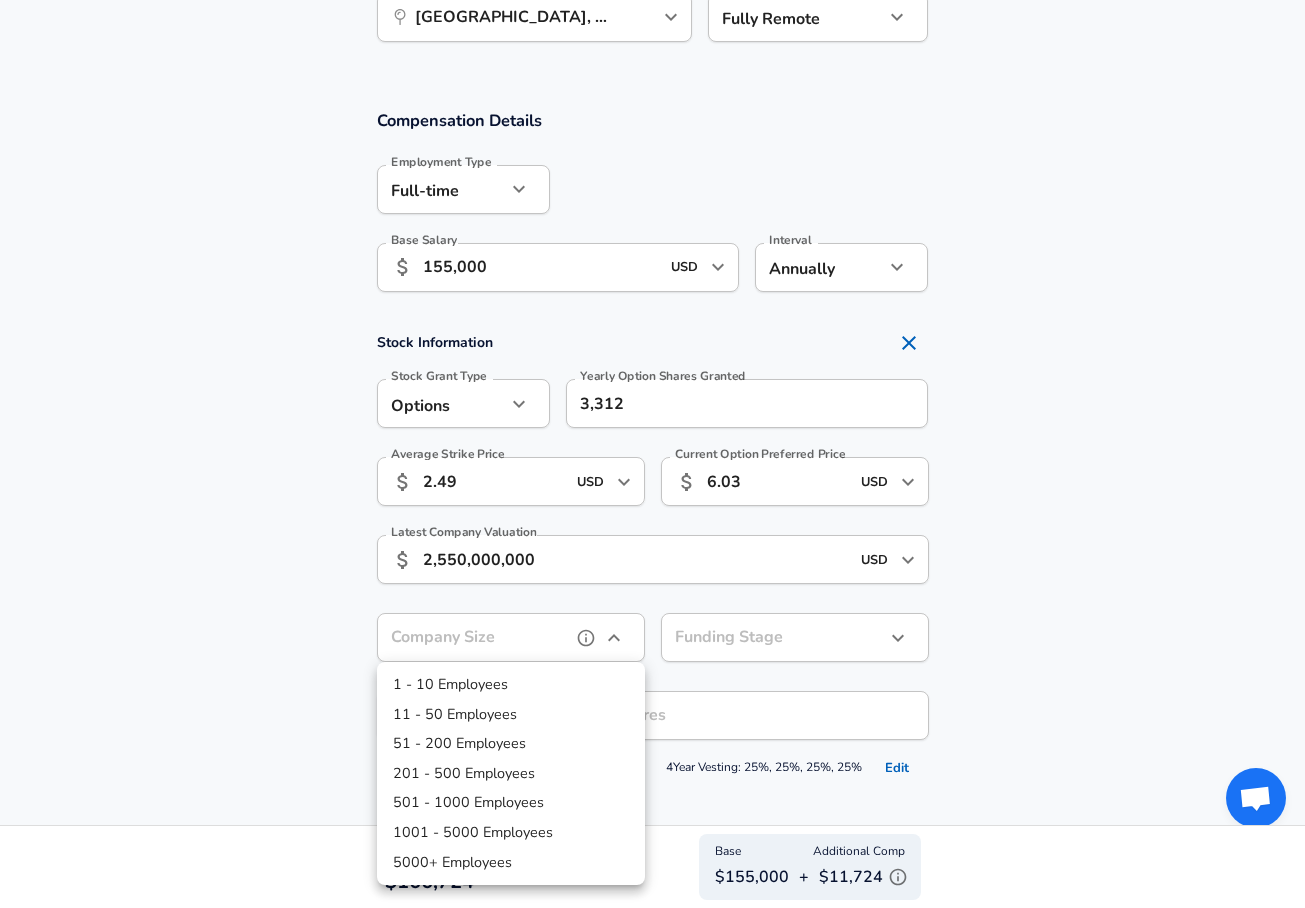 type on "501-1000" 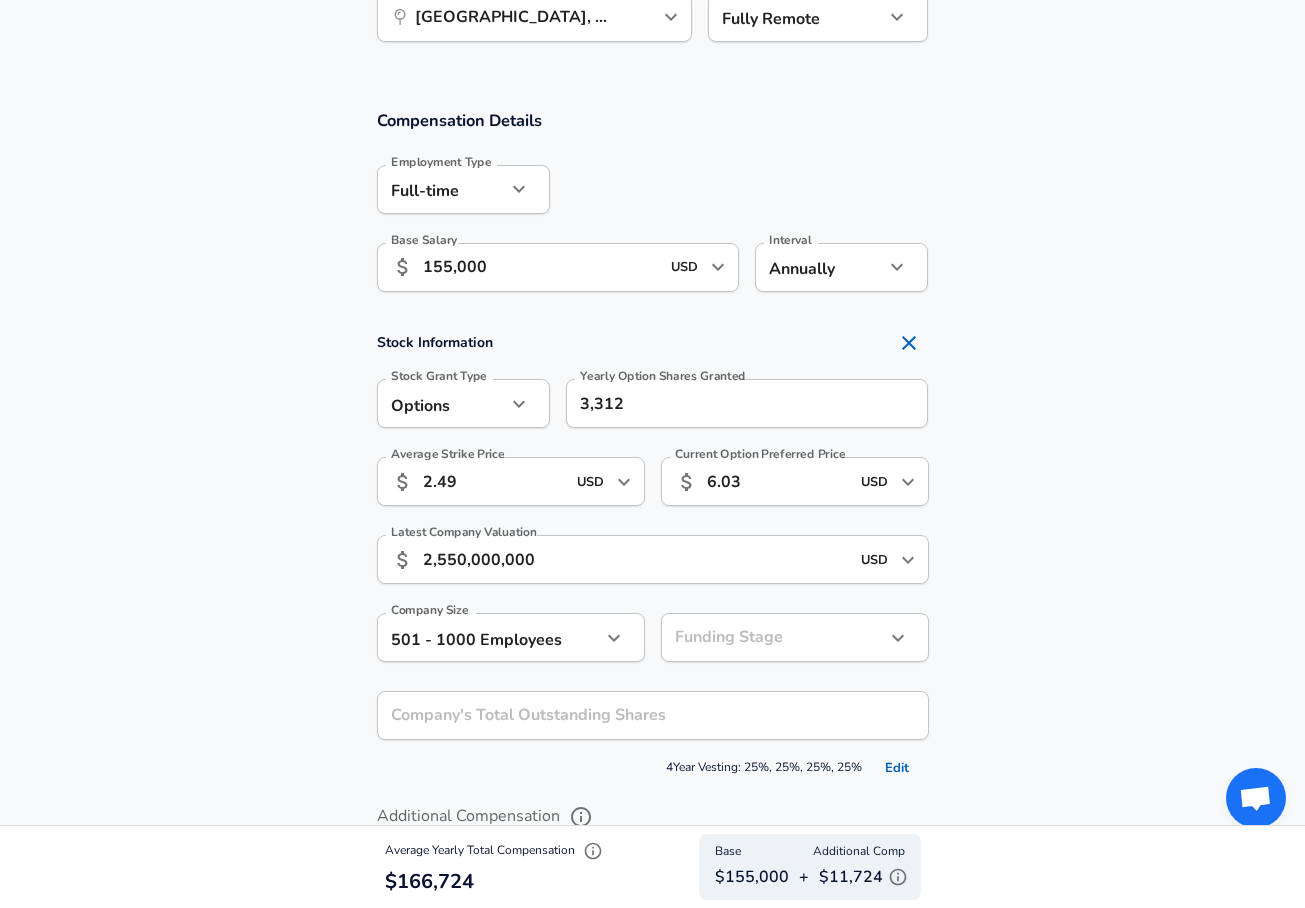 click on "Restart Add Your Salary Upload your offer letter   to verify your submission Enhance Privacy and Anonymity No Automatically hides specific fields until there are enough submissions to safely display the full details.   More Details Based on your submission and the data points that we have already collected, we will automatically hide and anonymize specific fields if there aren't enough data points to remain sufficiently anonymous. Company & Title Information   Enter the company you received your offer from Company Skydio Company   Select the title that closest resembles your official title. This should be similar to the title that was present on your offer letter. Title Recruiting Manager Title Job Family Recruiter Job Family   Select a Specialization that best fits your role. If you can't find one, select 'Other' to enter a custom specialization Select Specialization Other Other Select Specialization   Specialization (Other) Specialization (Other)   Level M2 Level Work Experience and Location New Offer Yes 3" at bounding box center (652, -860) 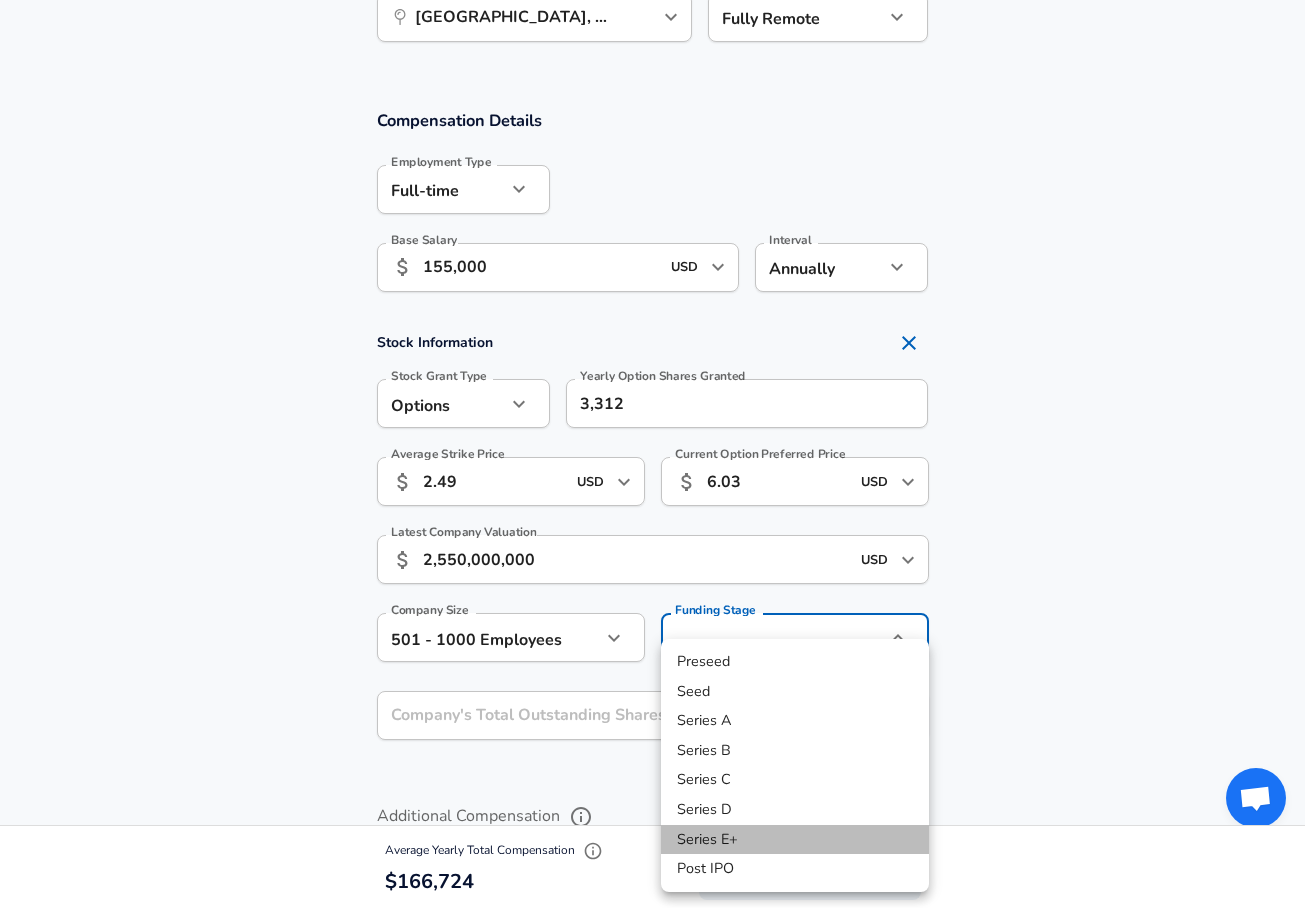click on "Series E+" at bounding box center [795, 840] 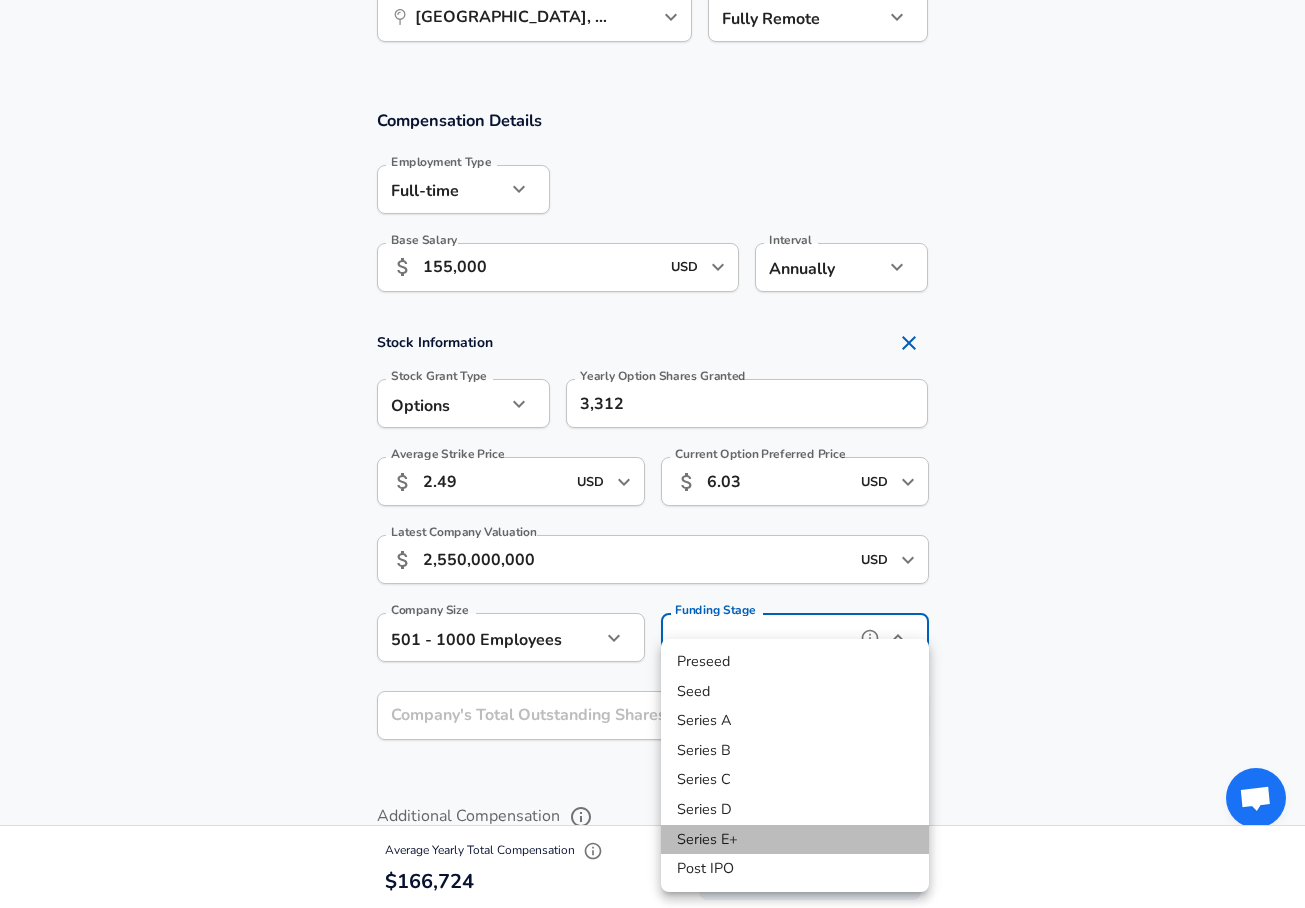 type on "series_e_plus" 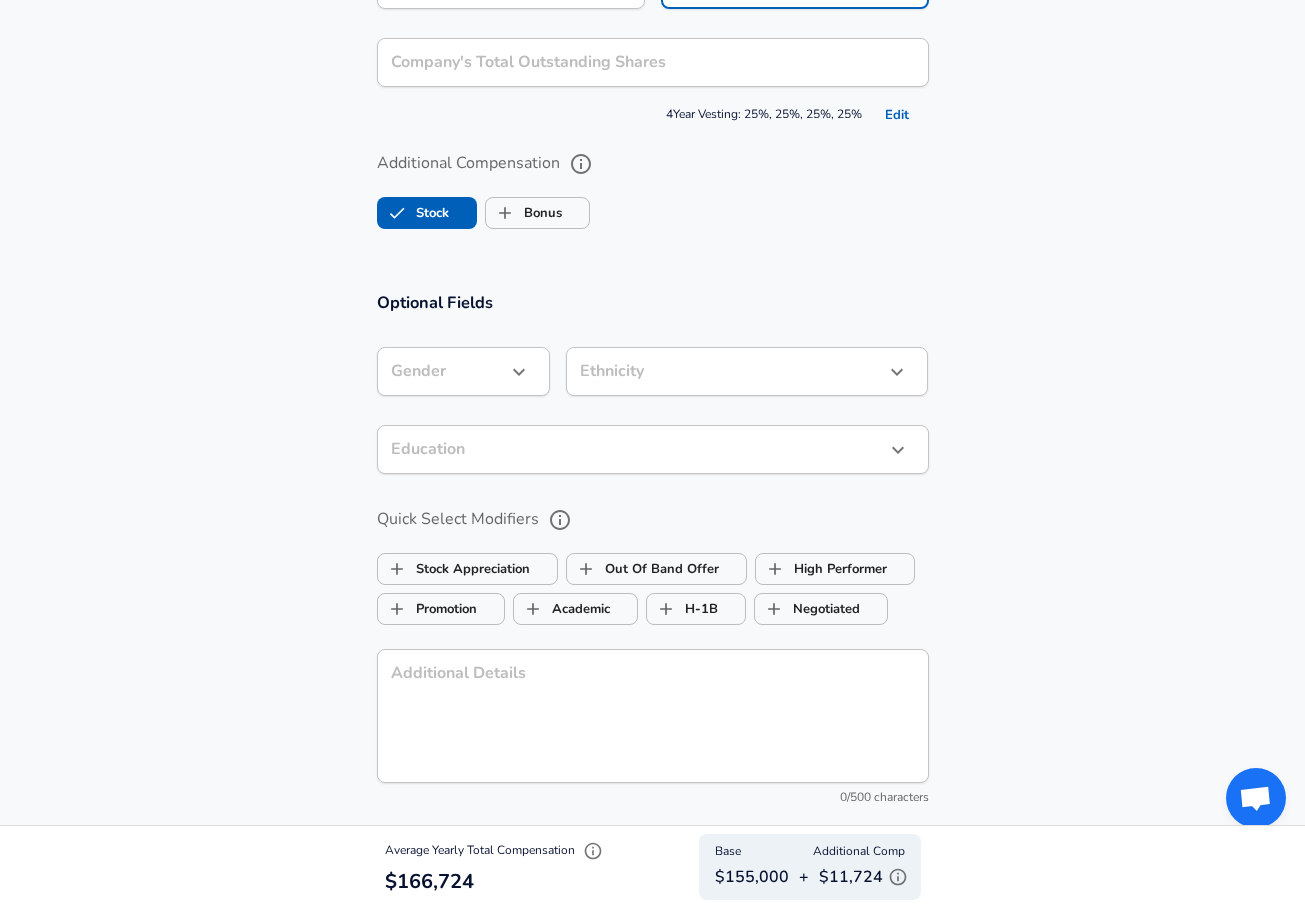 scroll, scrollTop: 1987, scrollLeft: 0, axis: vertical 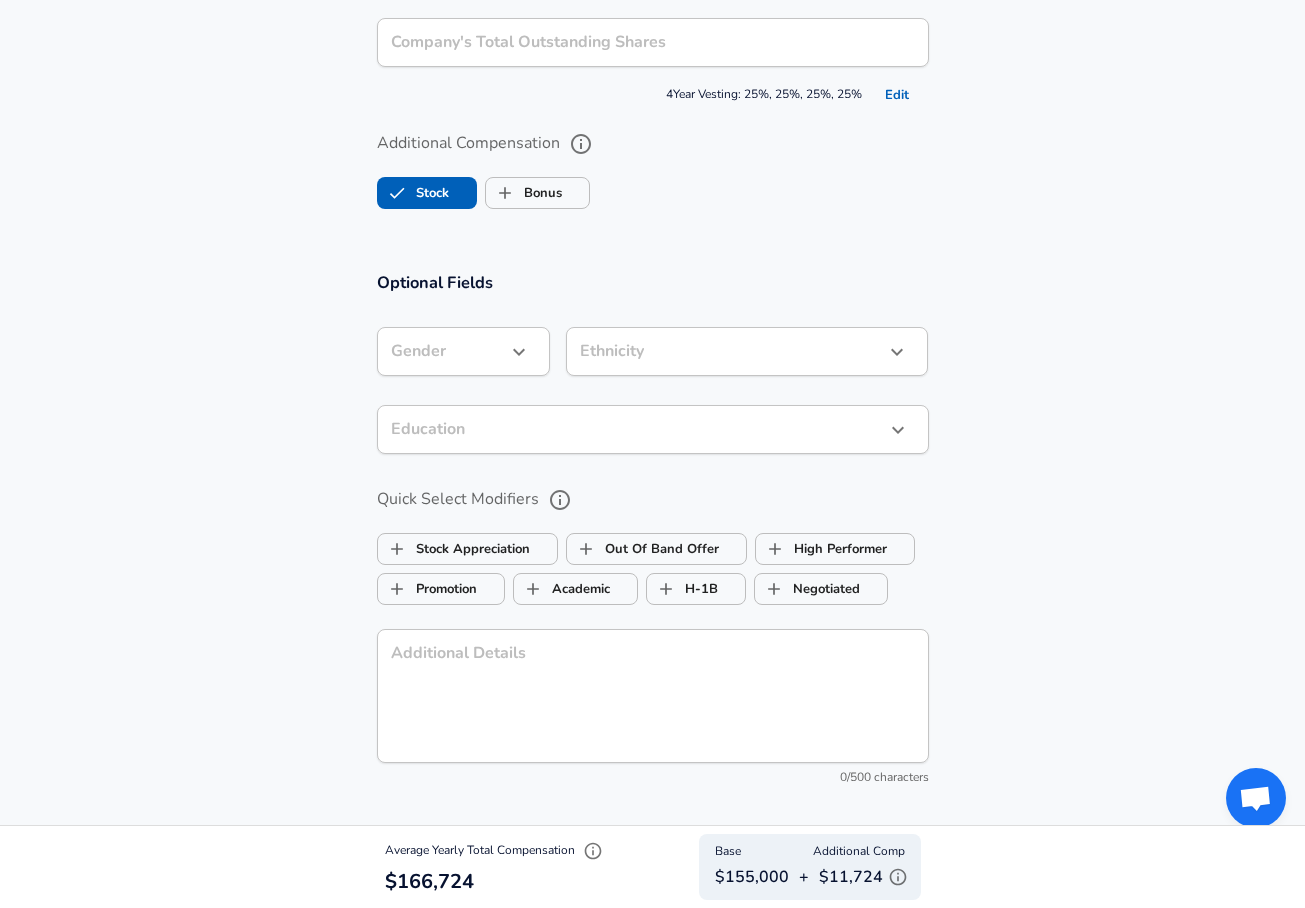 click on "​ Gender" at bounding box center [463, 351] 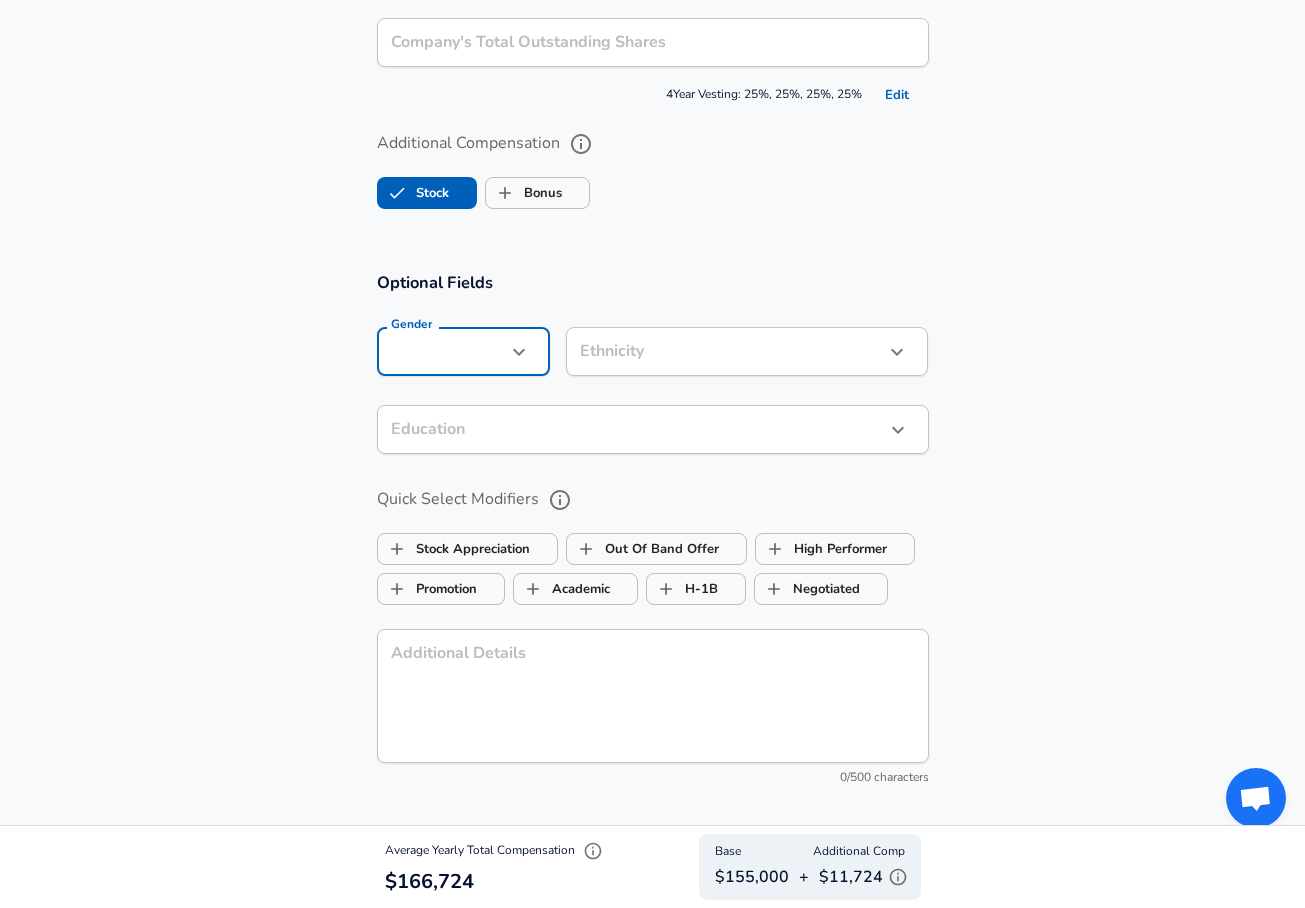 click at bounding box center [519, 352] 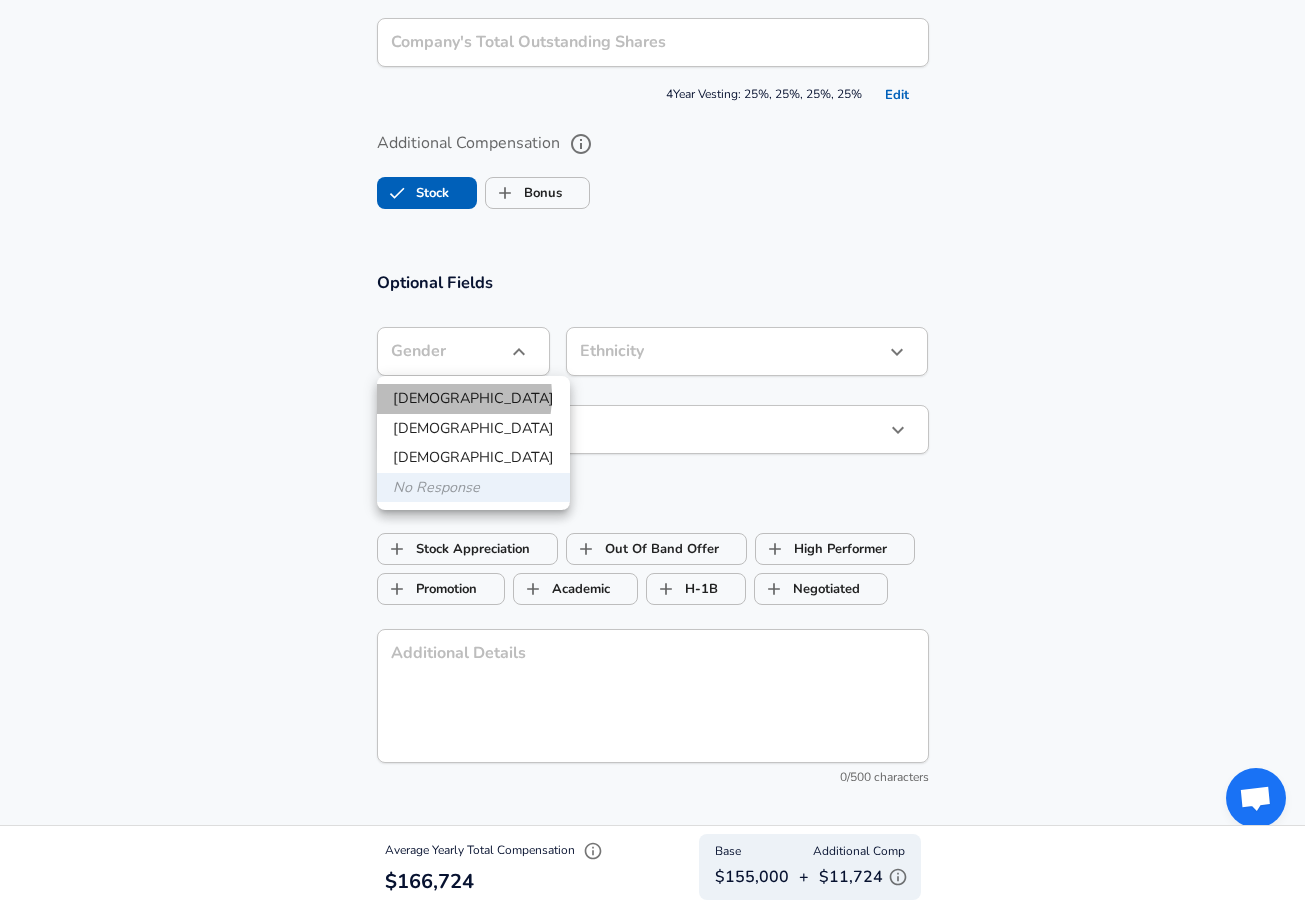click on "[DEMOGRAPHIC_DATA]" at bounding box center (473, 399) 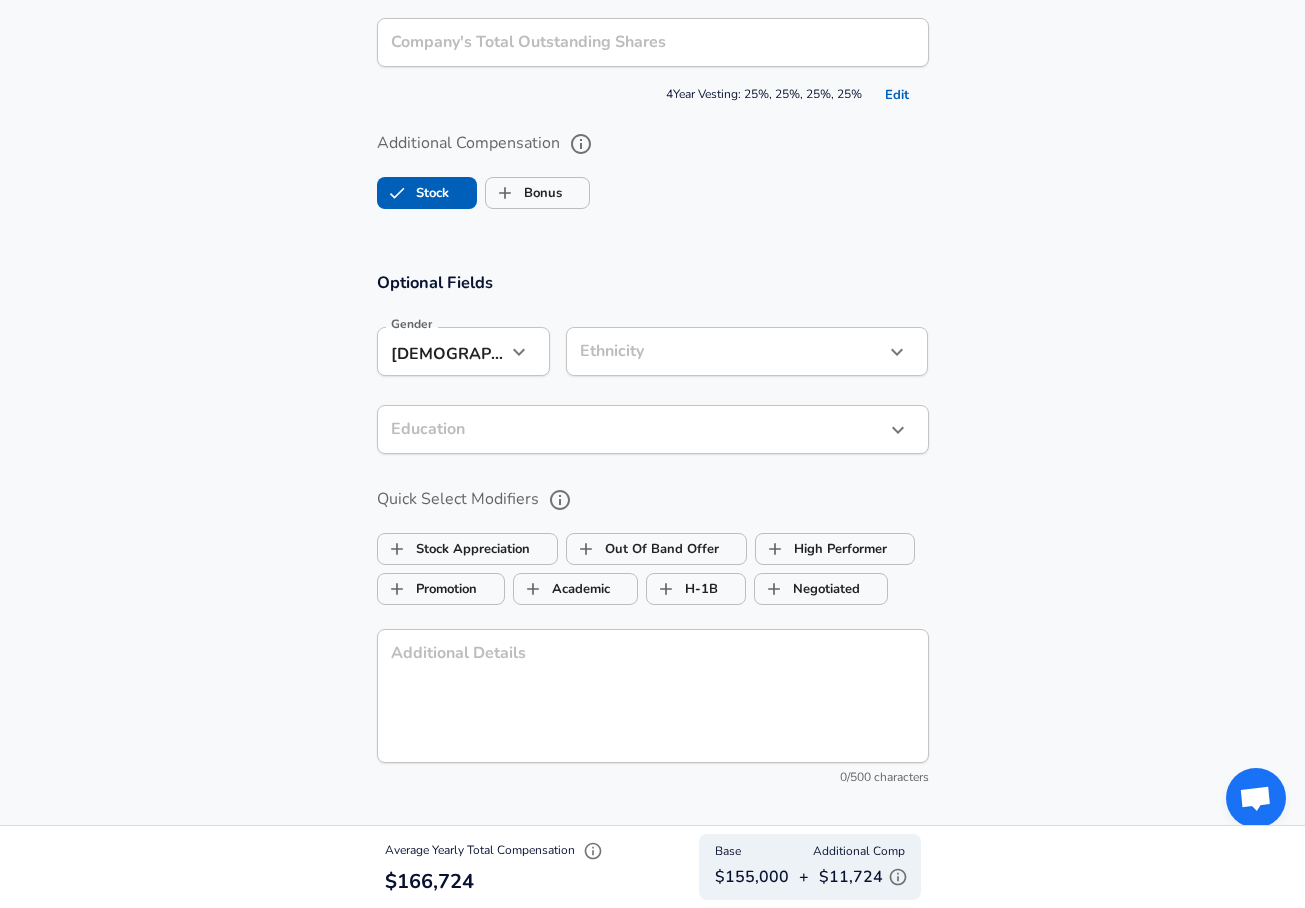 click on "Restart Add Your Salary Upload your offer letter   to verify your submission Enhance Privacy and Anonymity No Automatically hides specific fields until there are enough submissions to safely display the full details.   More Details Based on your submission and the data points that we have already collected, we will automatically hide and anonymize specific fields if there aren't enough data points to remain sufficiently anonymous. Company & Title Information   Enter the company you received your offer from Company Skydio Company   Select the title that closest resembles your official title. This should be similar to the title that was present on your offer letter. Title Recruiting Manager Title Job Family Recruiter Job Family   Select a Specialization that best fits your role. If you can't find one, select 'Other' to enter a custom specialization Select Specialization Other Other Select Specialization   Specialization (Other) Specialization (Other)   Level M2 Level Work Experience and Location New Offer Yes 3" at bounding box center [652, -1533] 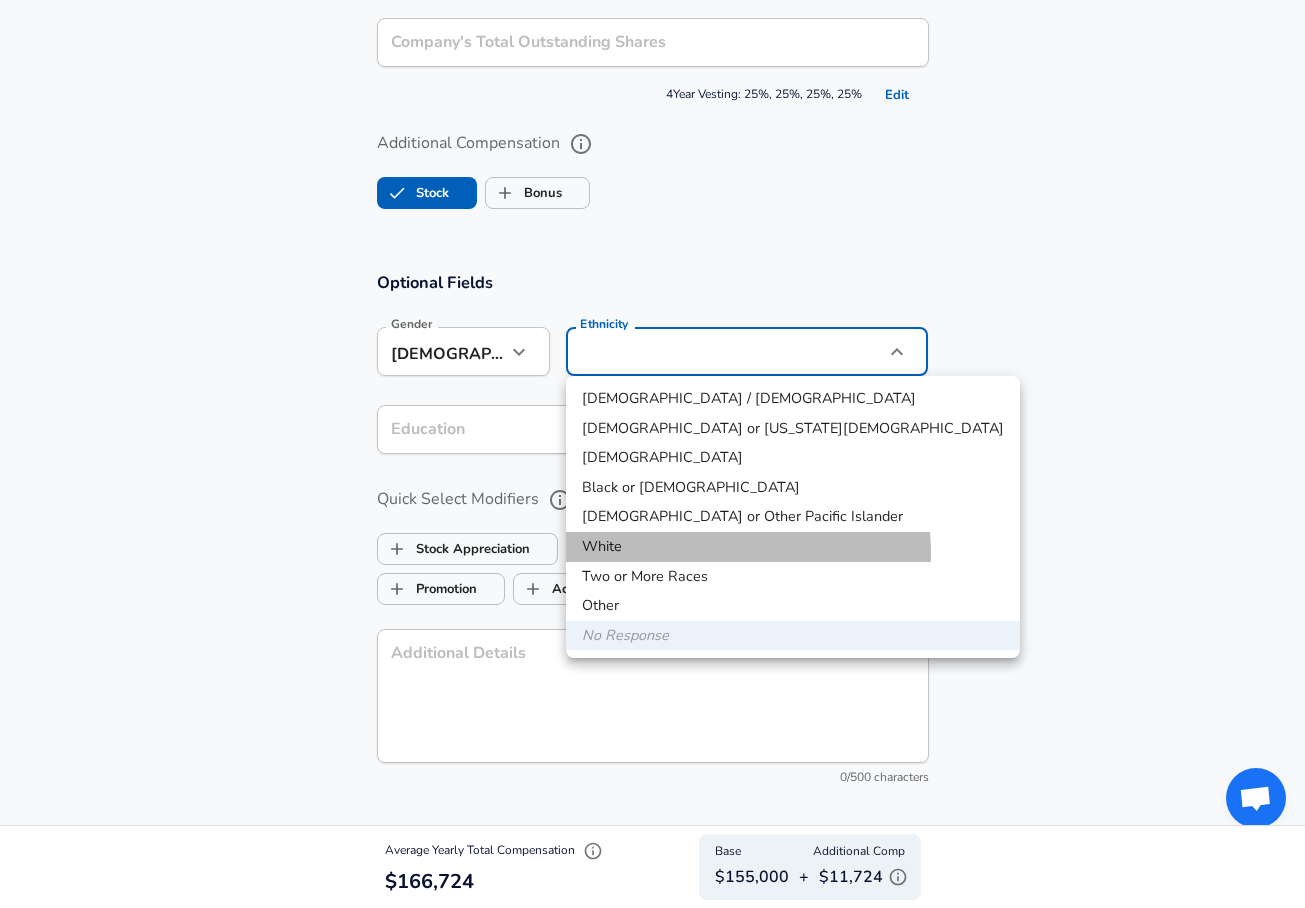 click on "White" at bounding box center [793, 547] 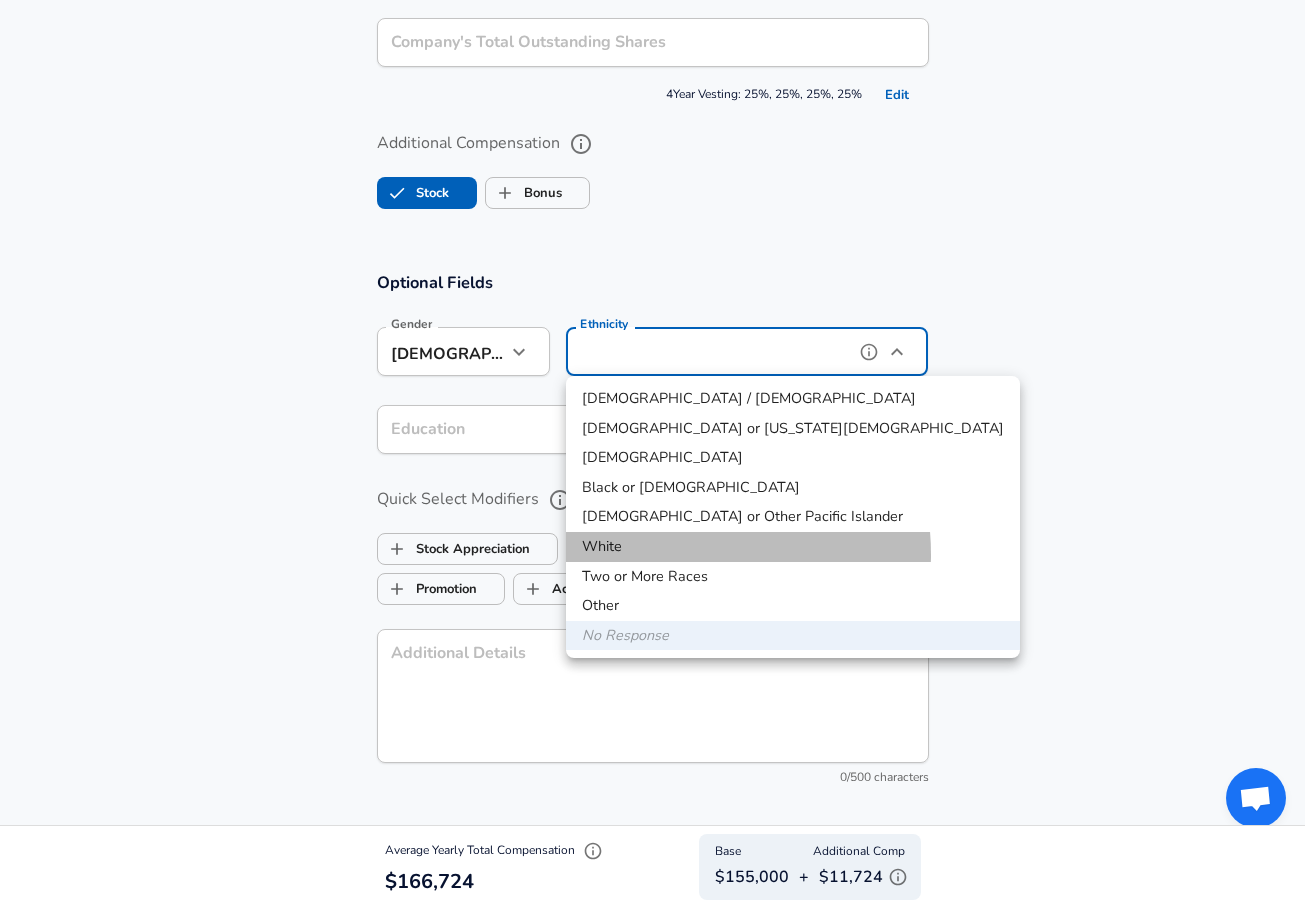 type on "White" 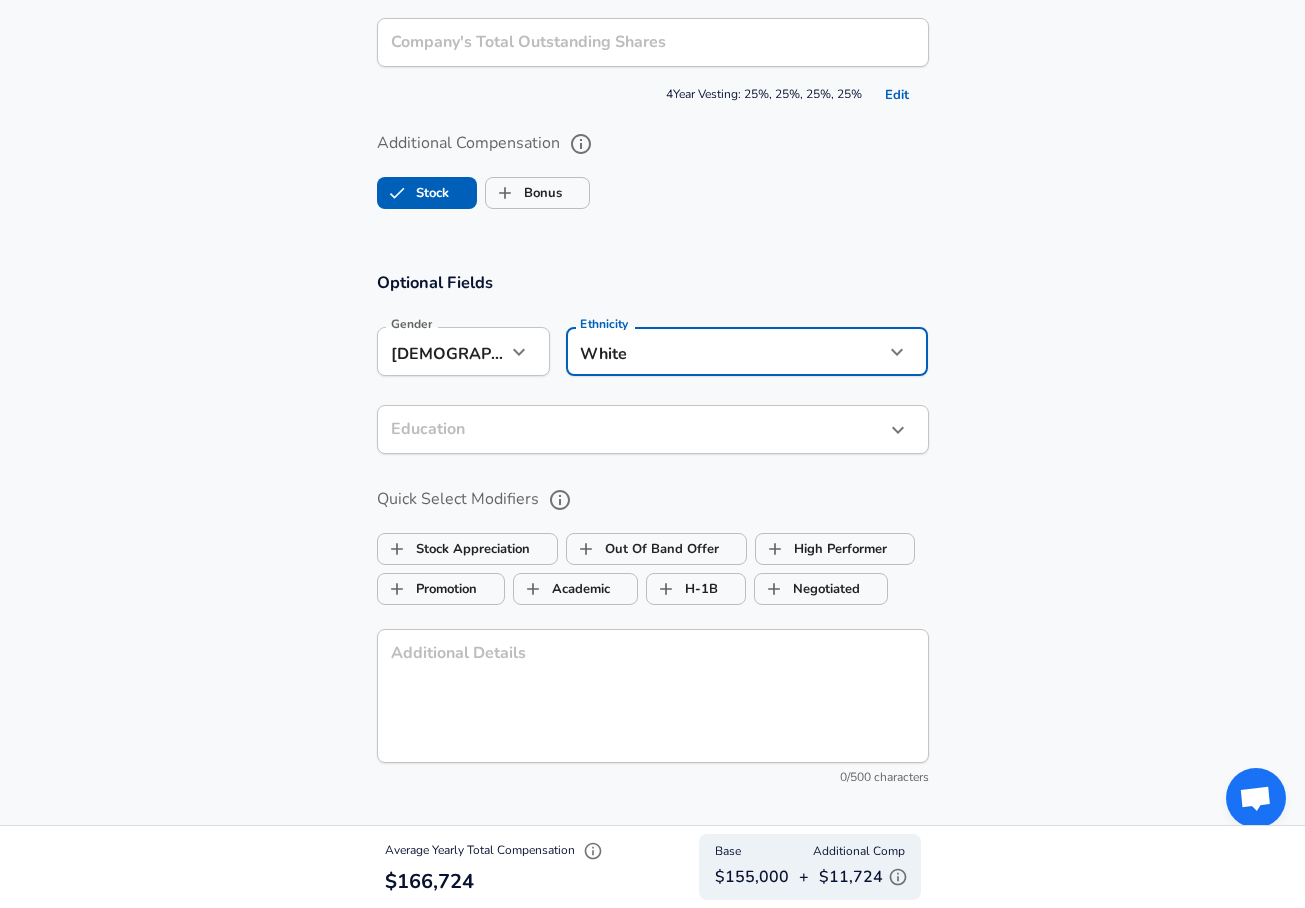 click on "Restart Add Your Salary Upload your offer letter   to verify your submission Enhance Privacy and Anonymity No Automatically hides specific fields until there are enough submissions to safely display the full details.   More Details Based on your submission and the data points that we have already collected, we will automatically hide and anonymize specific fields if there aren't enough data points to remain sufficiently anonymous. Company & Title Information   Enter the company you received your offer from Company Skydio Company   Select the title that closest resembles your official title. This should be similar to the title that was present on your offer letter. Title Recruiting Manager Title Job Family Recruiter Job Family   Select a Specialization that best fits your role. If you can't find one, select 'Other' to enter a custom specialization Select Specialization Other Other Select Specialization   Specialization (Other) Specialization (Other)   Level M2 Level Work Experience and Location New Offer Yes 3" at bounding box center [652, -1533] 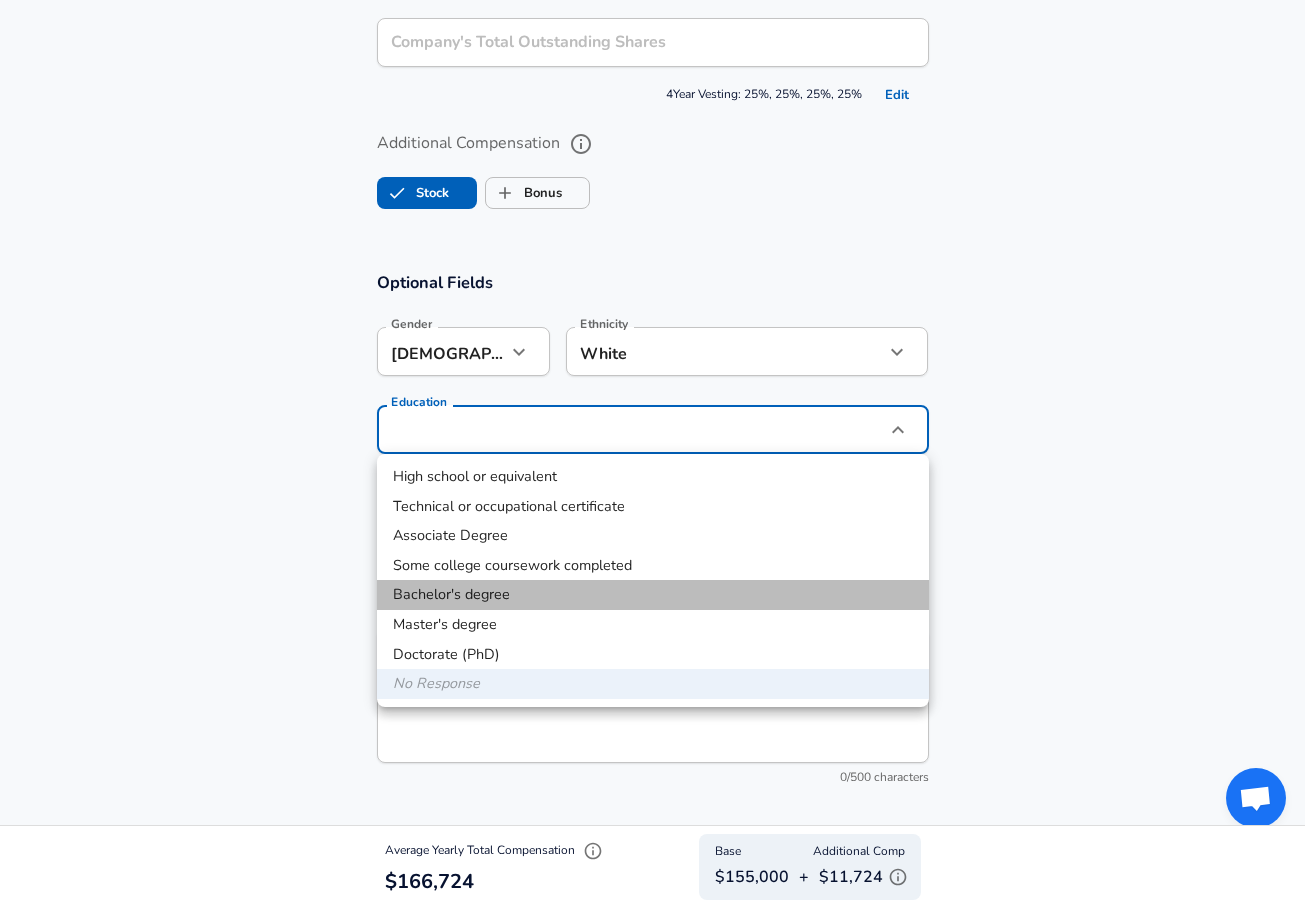 click on "Bachelor's degree" at bounding box center [653, 595] 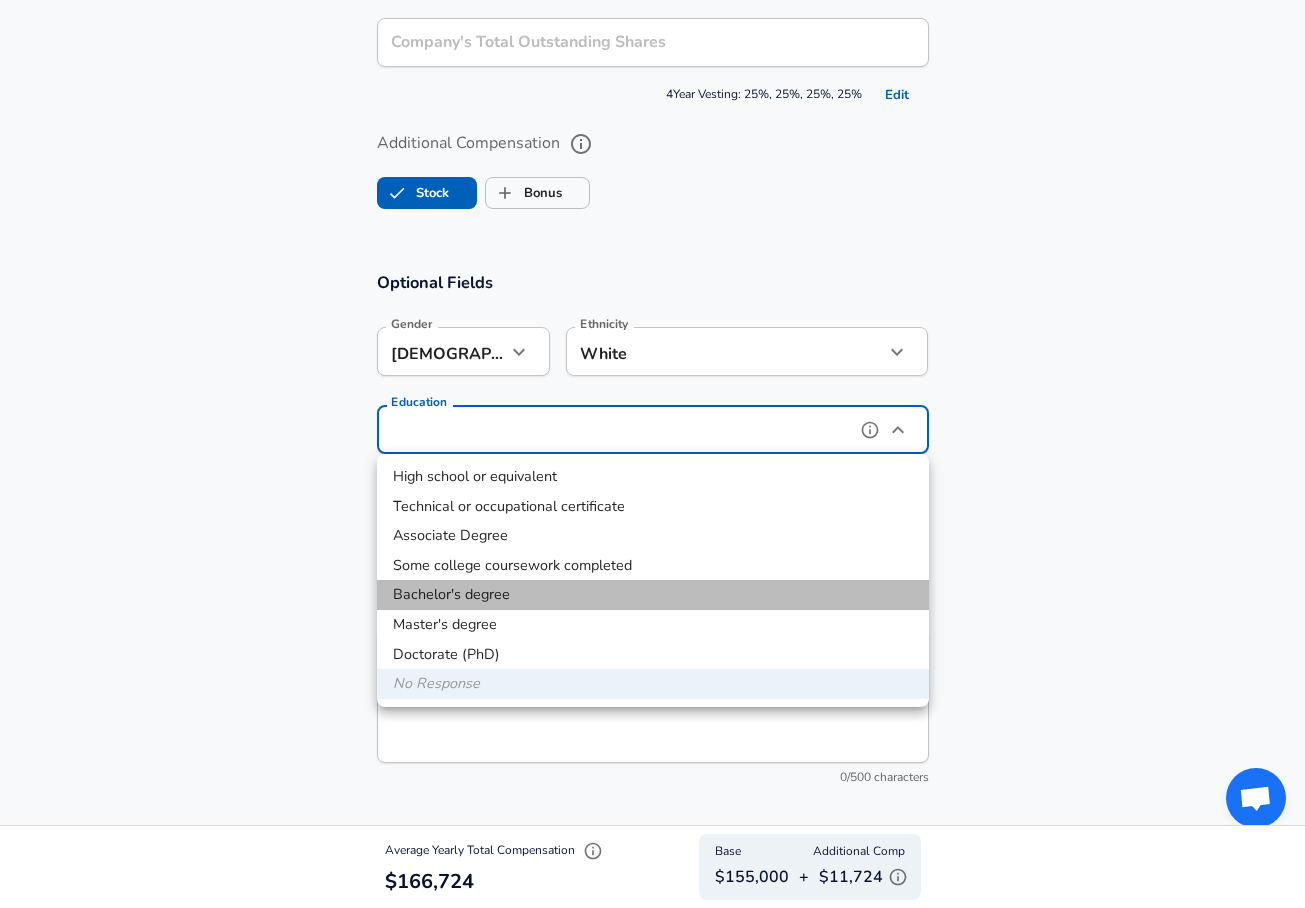 type on "Bachelors degree" 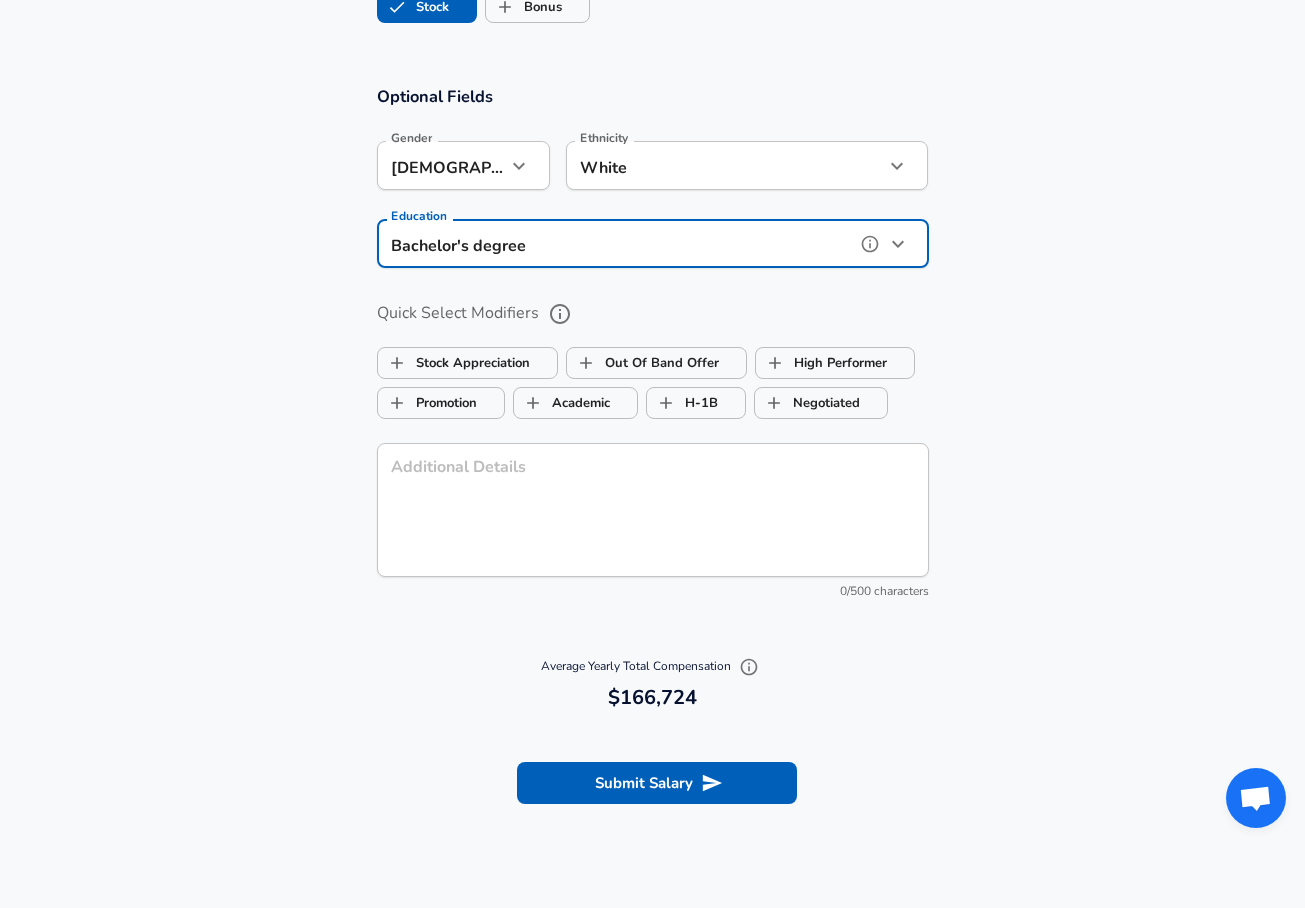 scroll, scrollTop: 2176, scrollLeft: 0, axis: vertical 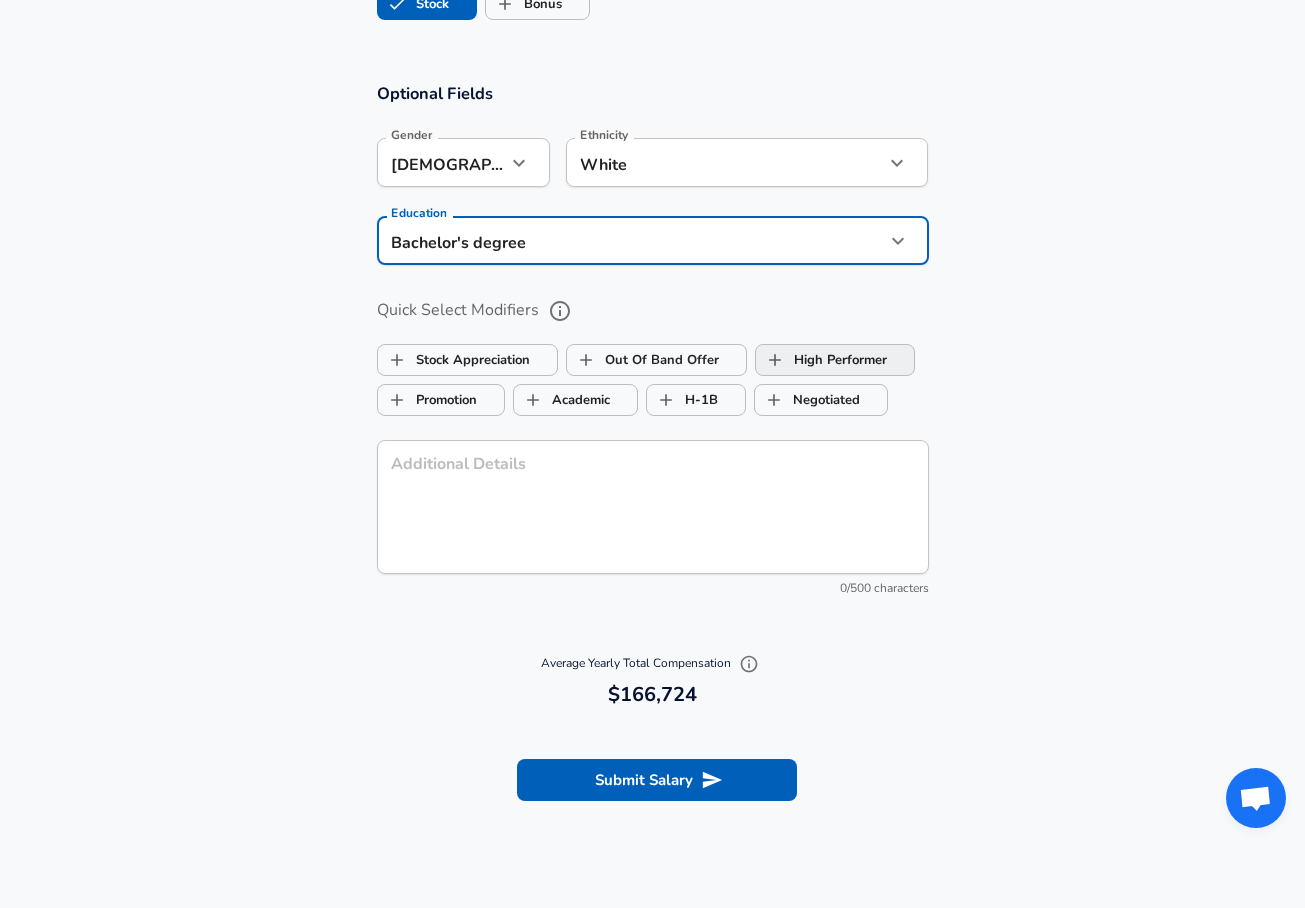 click on "High Performer" at bounding box center [821, 360] 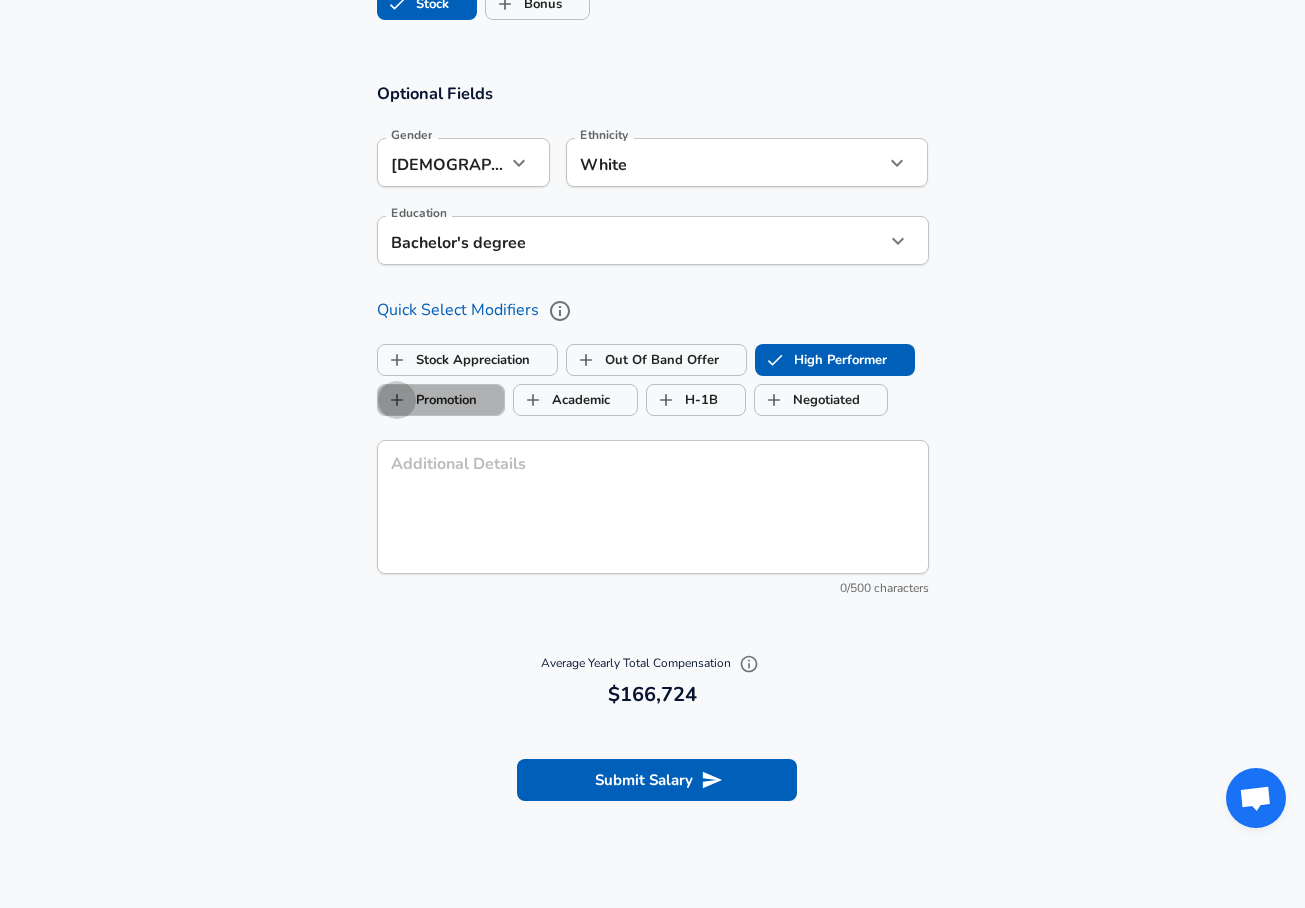 click on "Promotion" at bounding box center (397, 400) 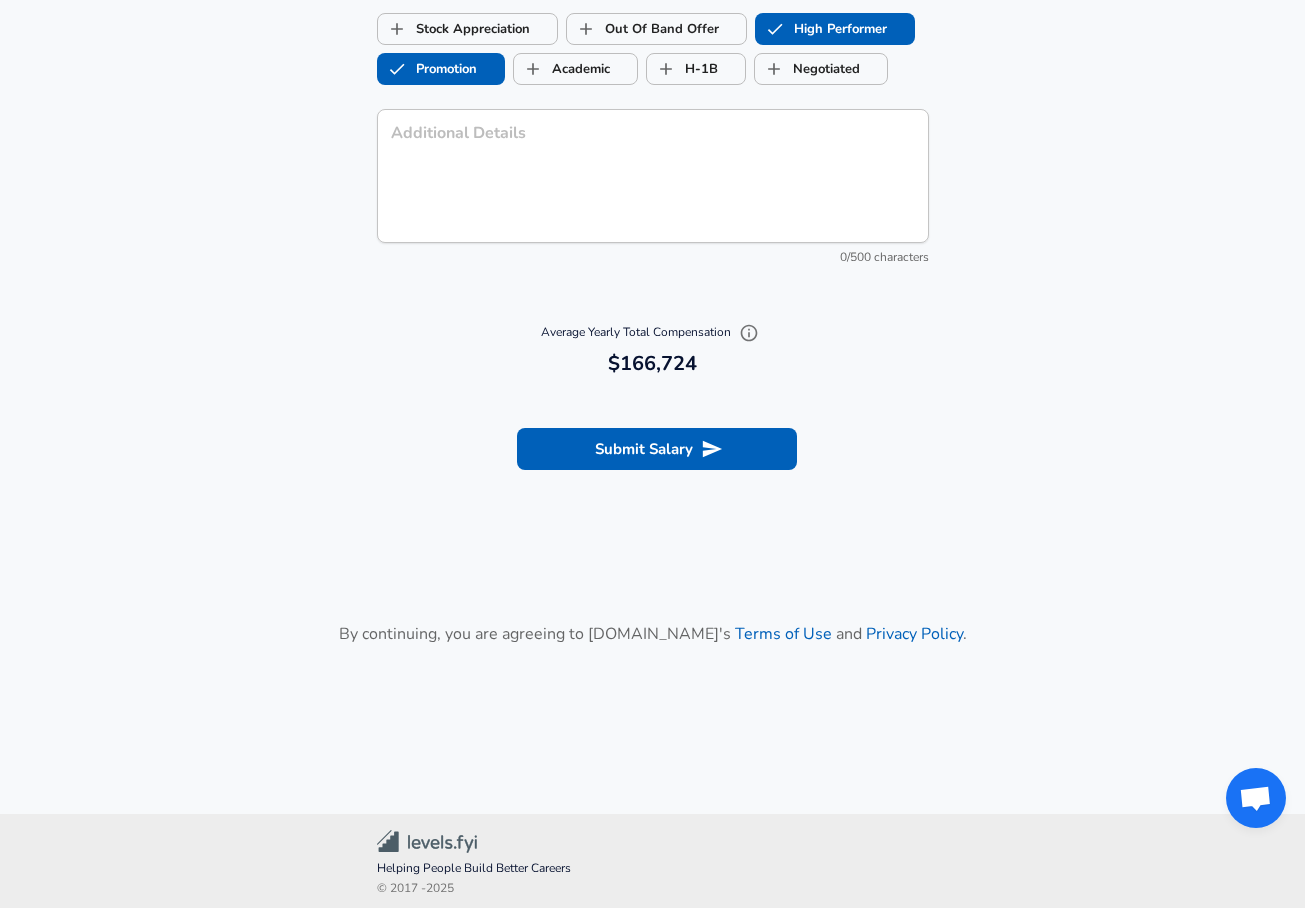 scroll, scrollTop: 2513, scrollLeft: 0, axis: vertical 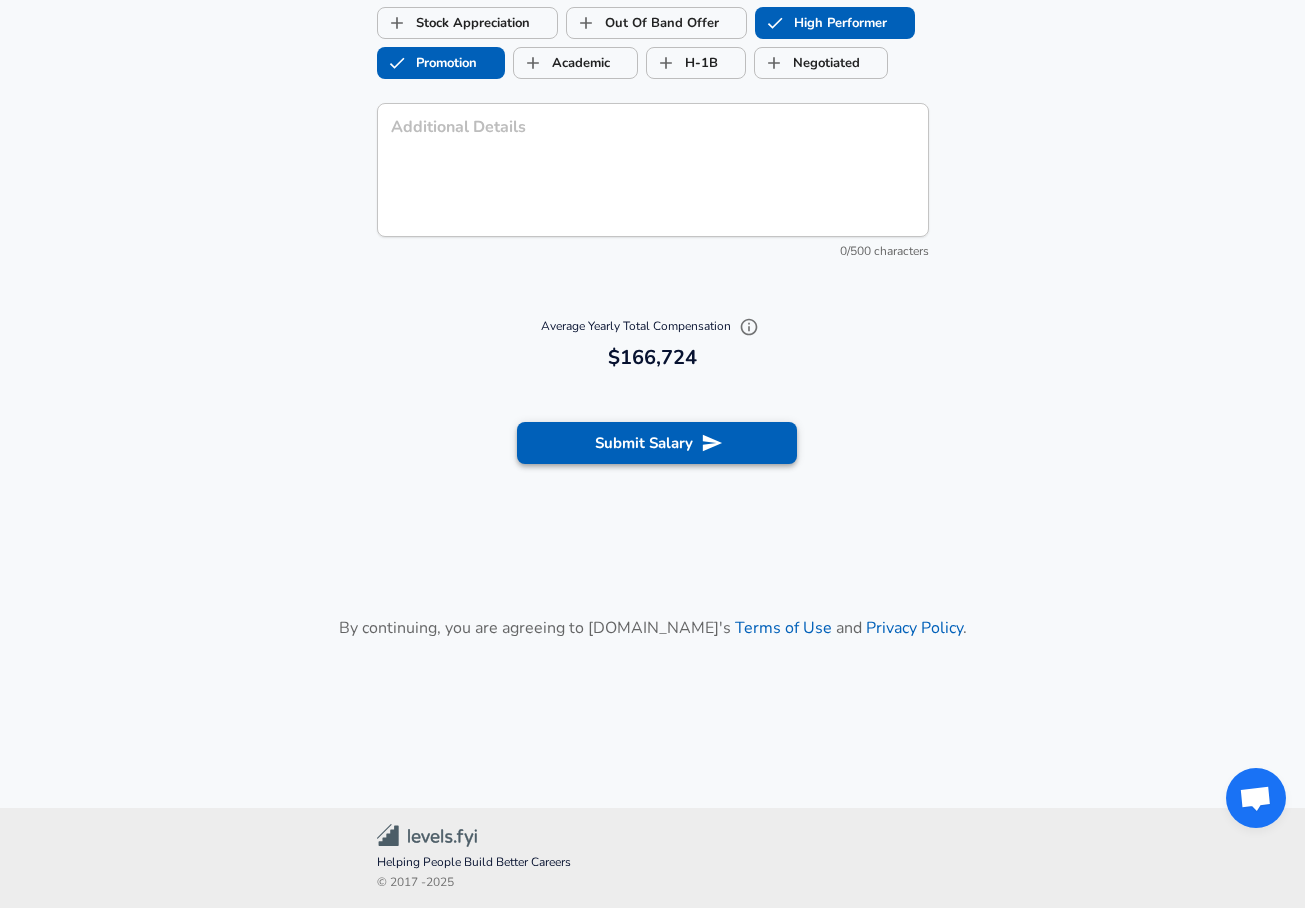 checkbox on "true" 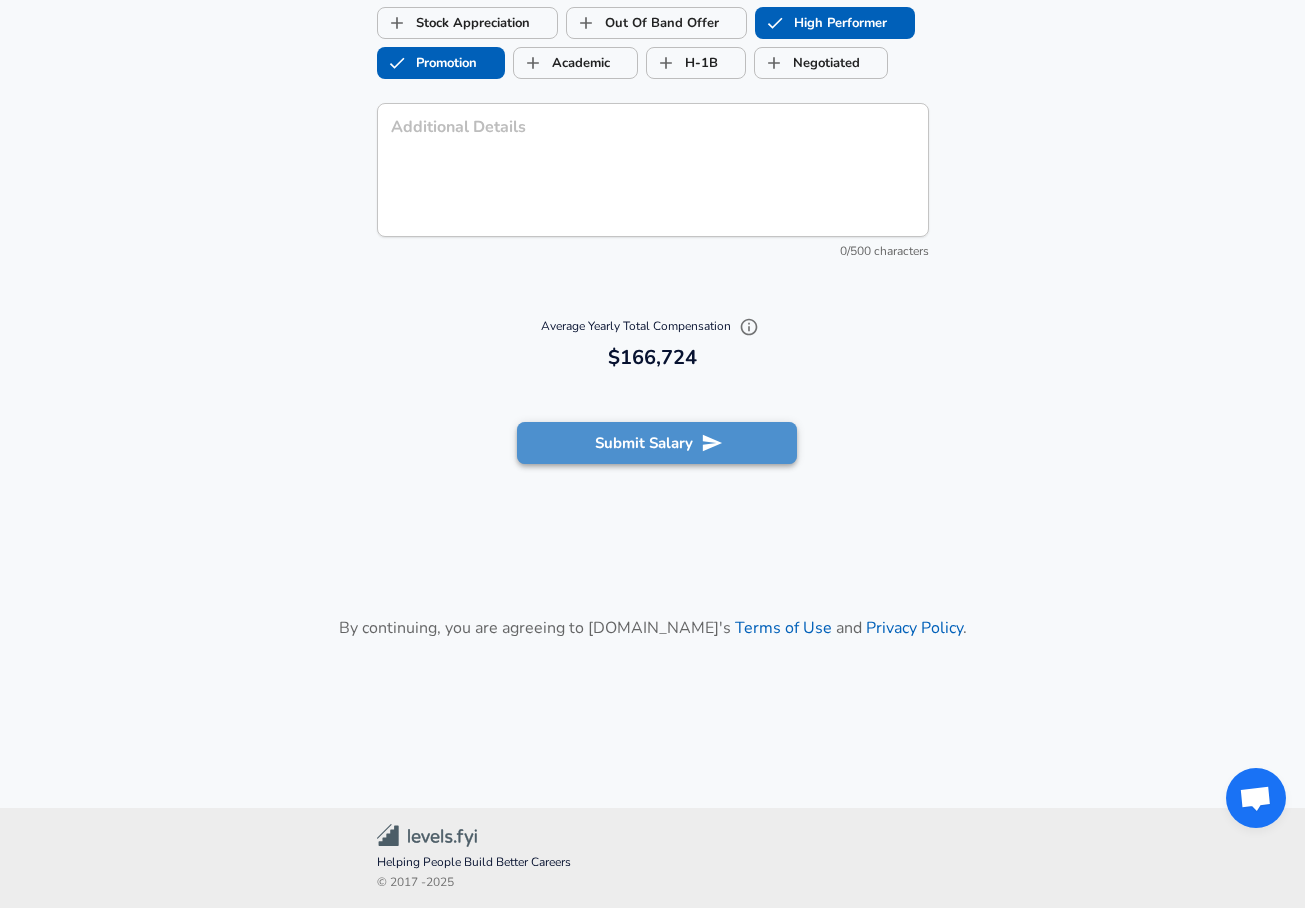 click 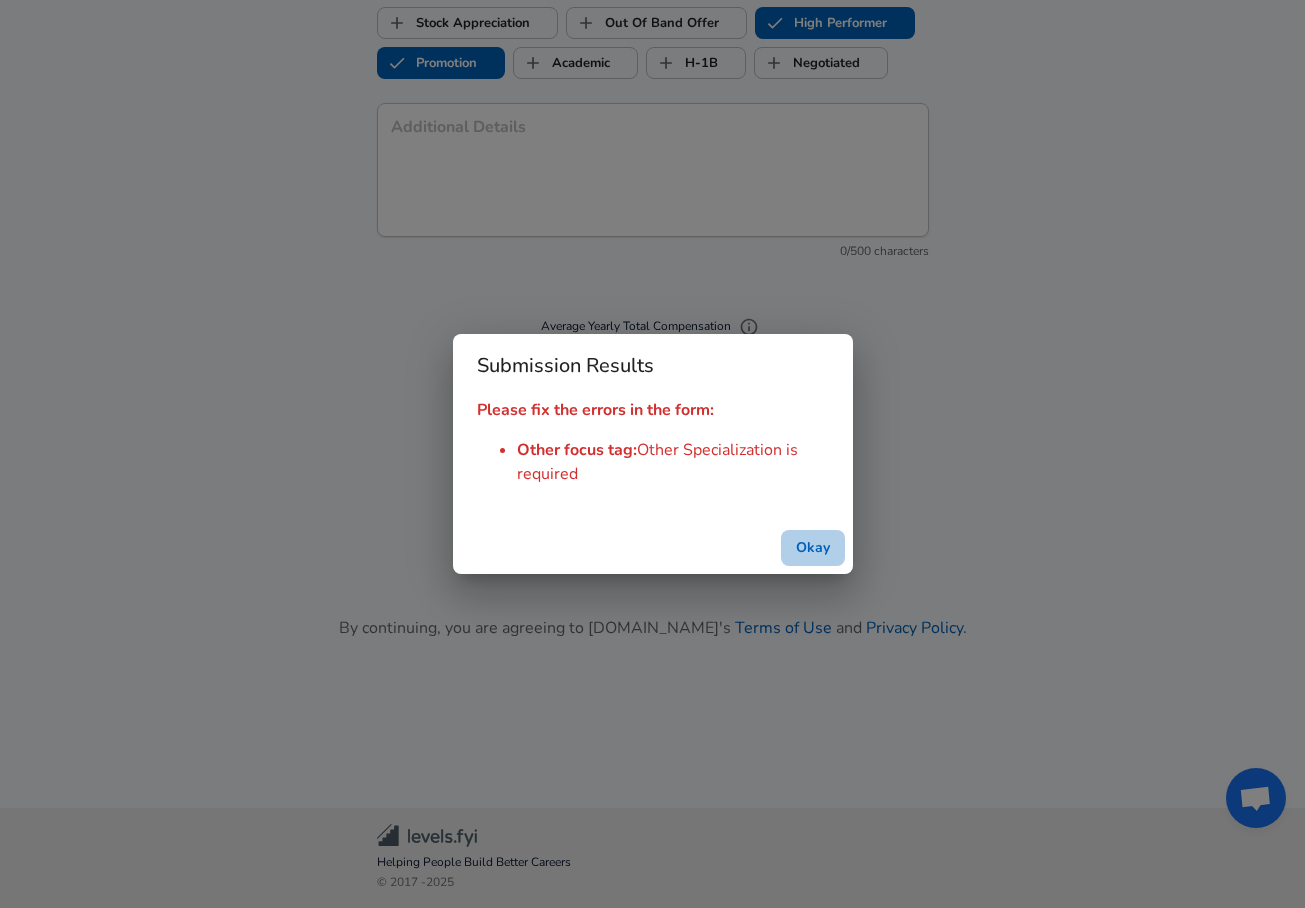 click on "Okay" at bounding box center (813, 548) 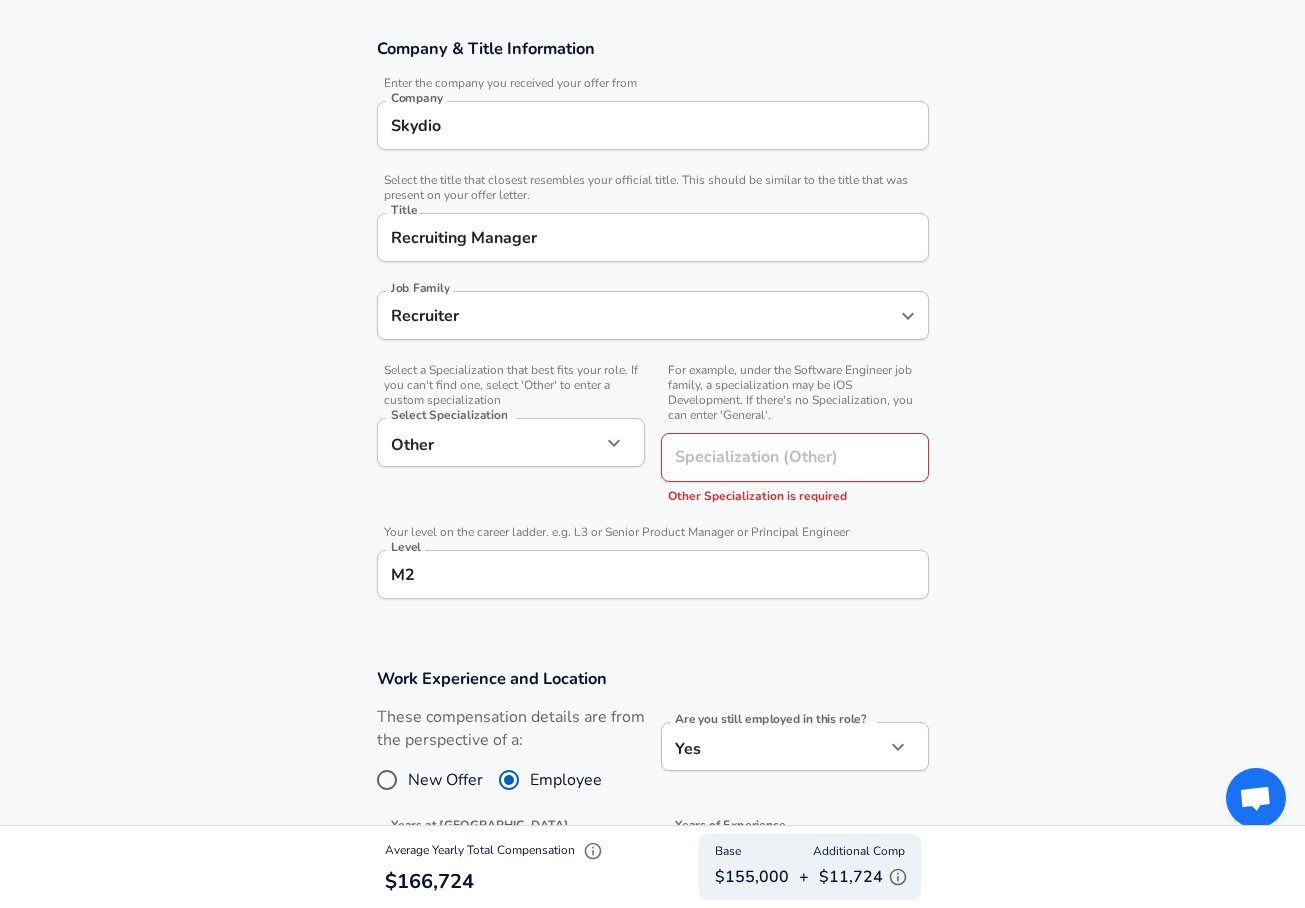 scroll, scrollTop: 337, scrollLeft: 0, axis: vertical 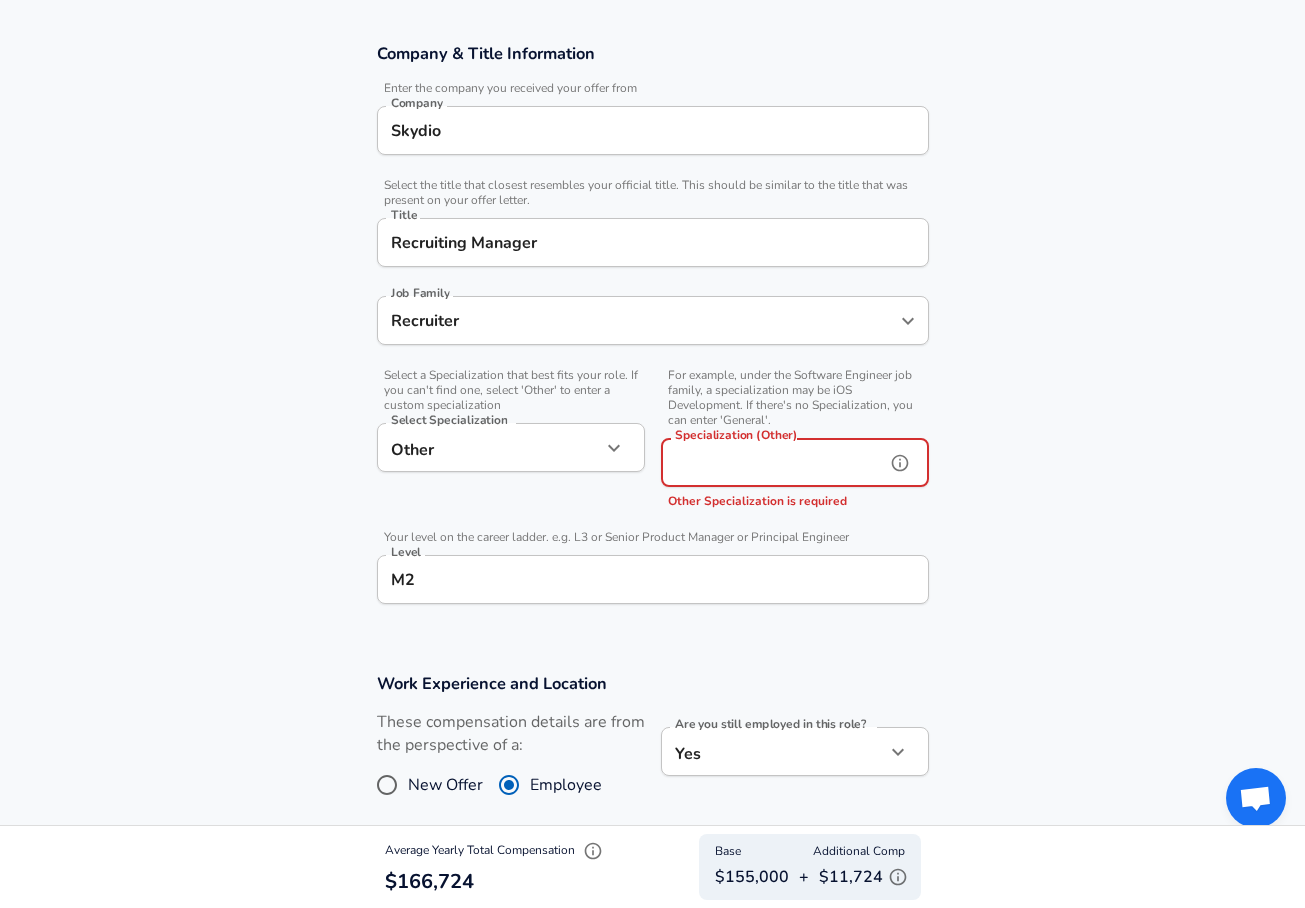click on "Specialization (Other)" at bounding box center (769, 462) 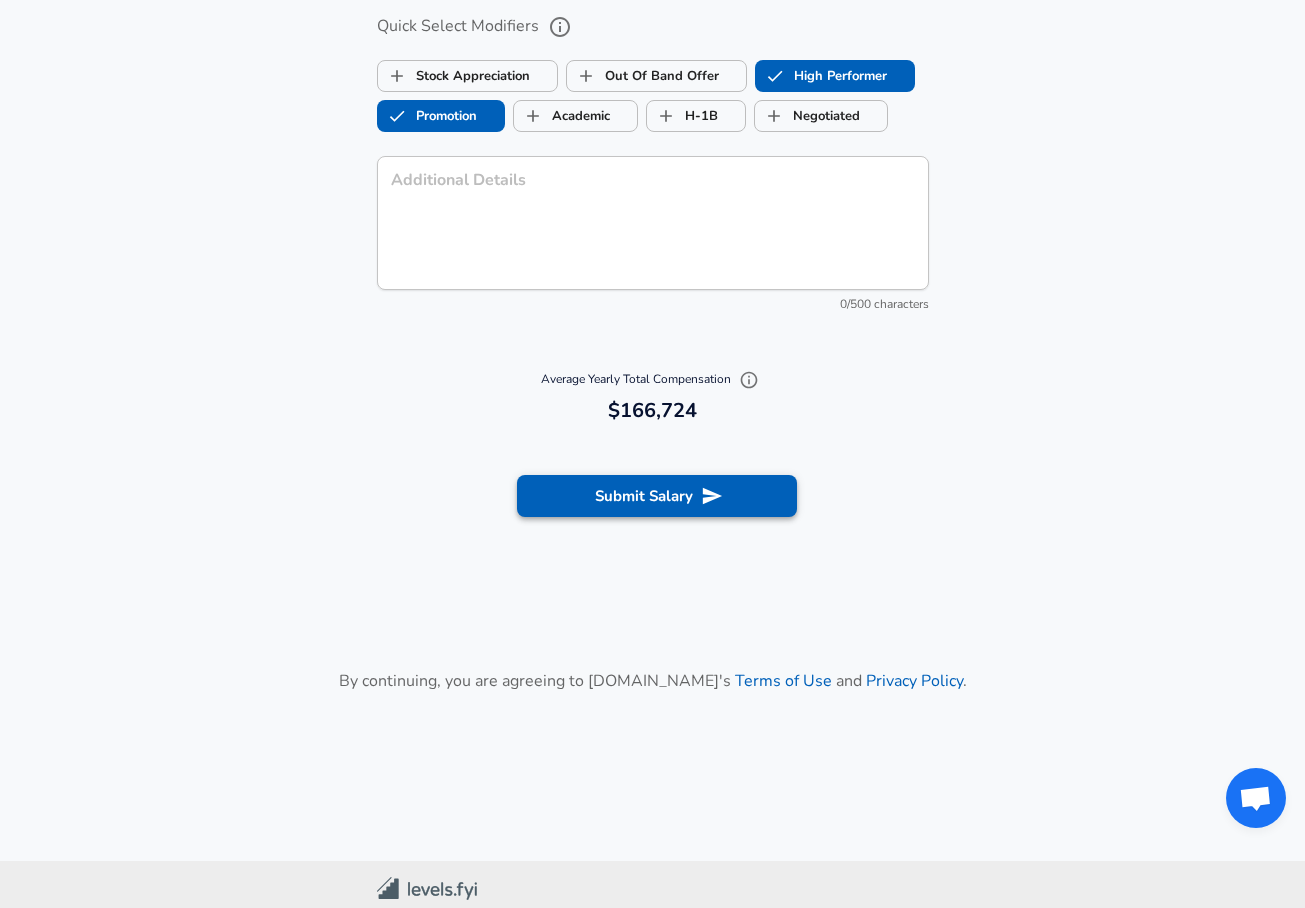 scroll, scrollTop: 2466, scrollLeft: 0, axis: vertical 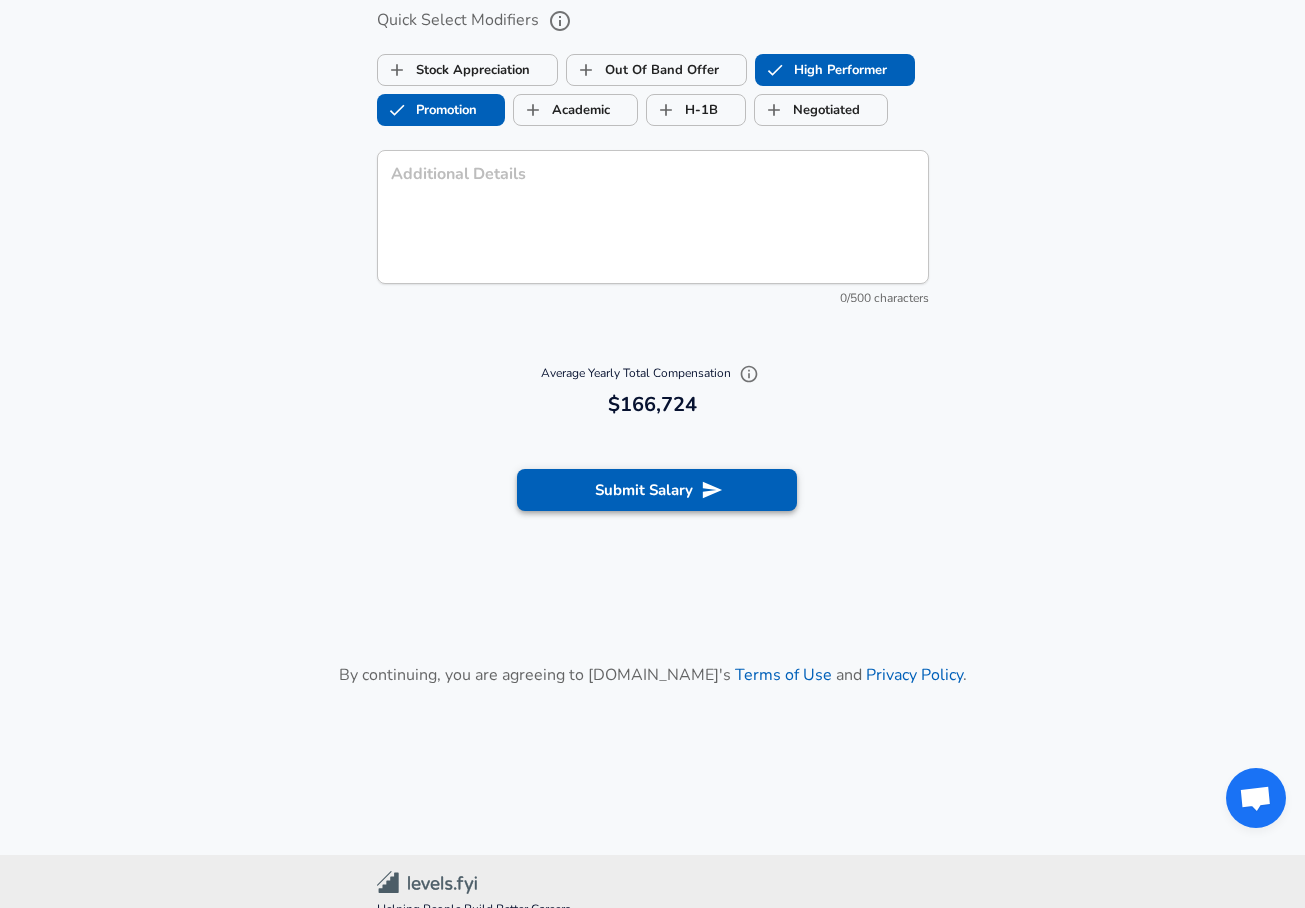 type on "Operations" 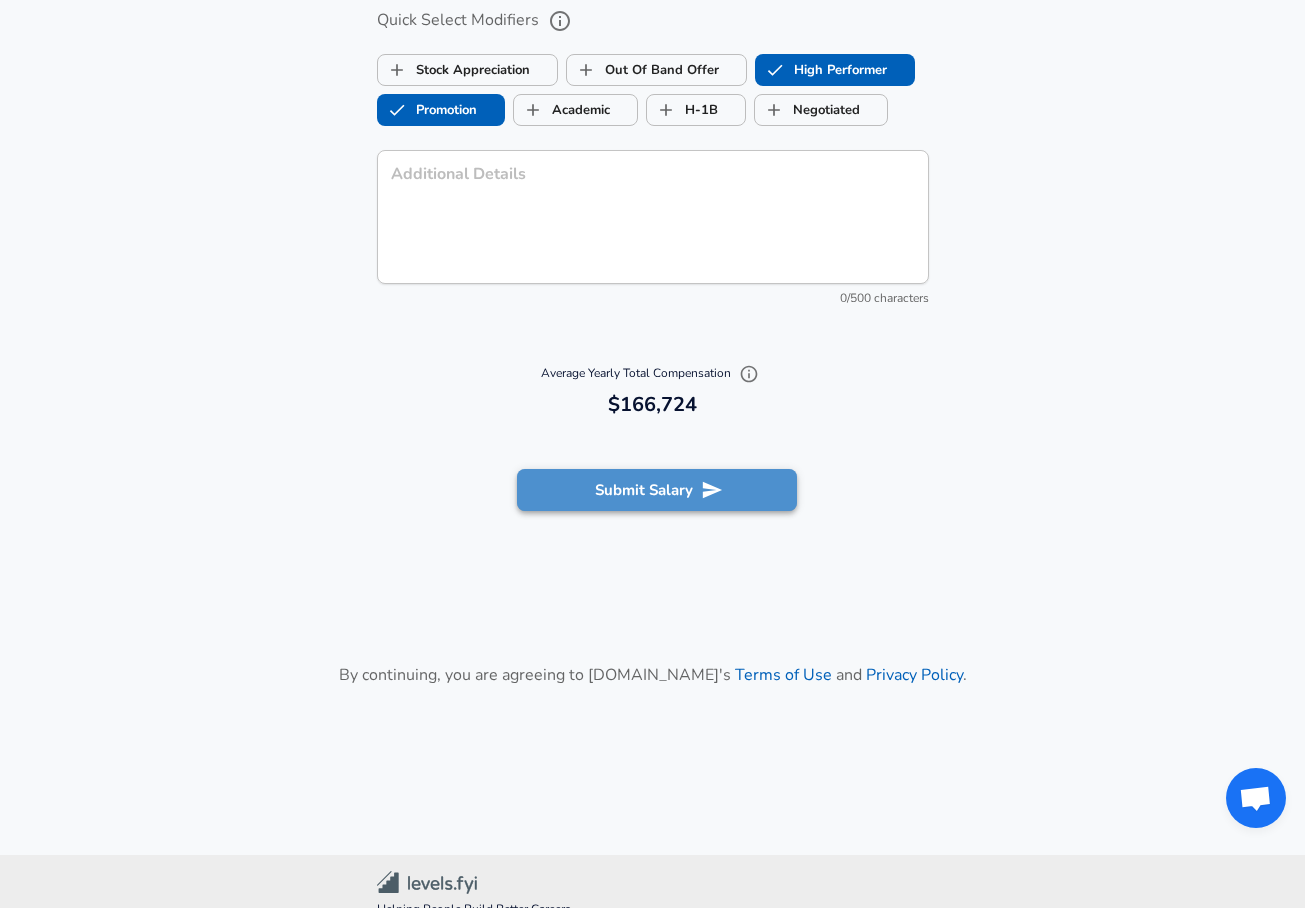 click on "Submit Salary" at bounding box center [657, 490] 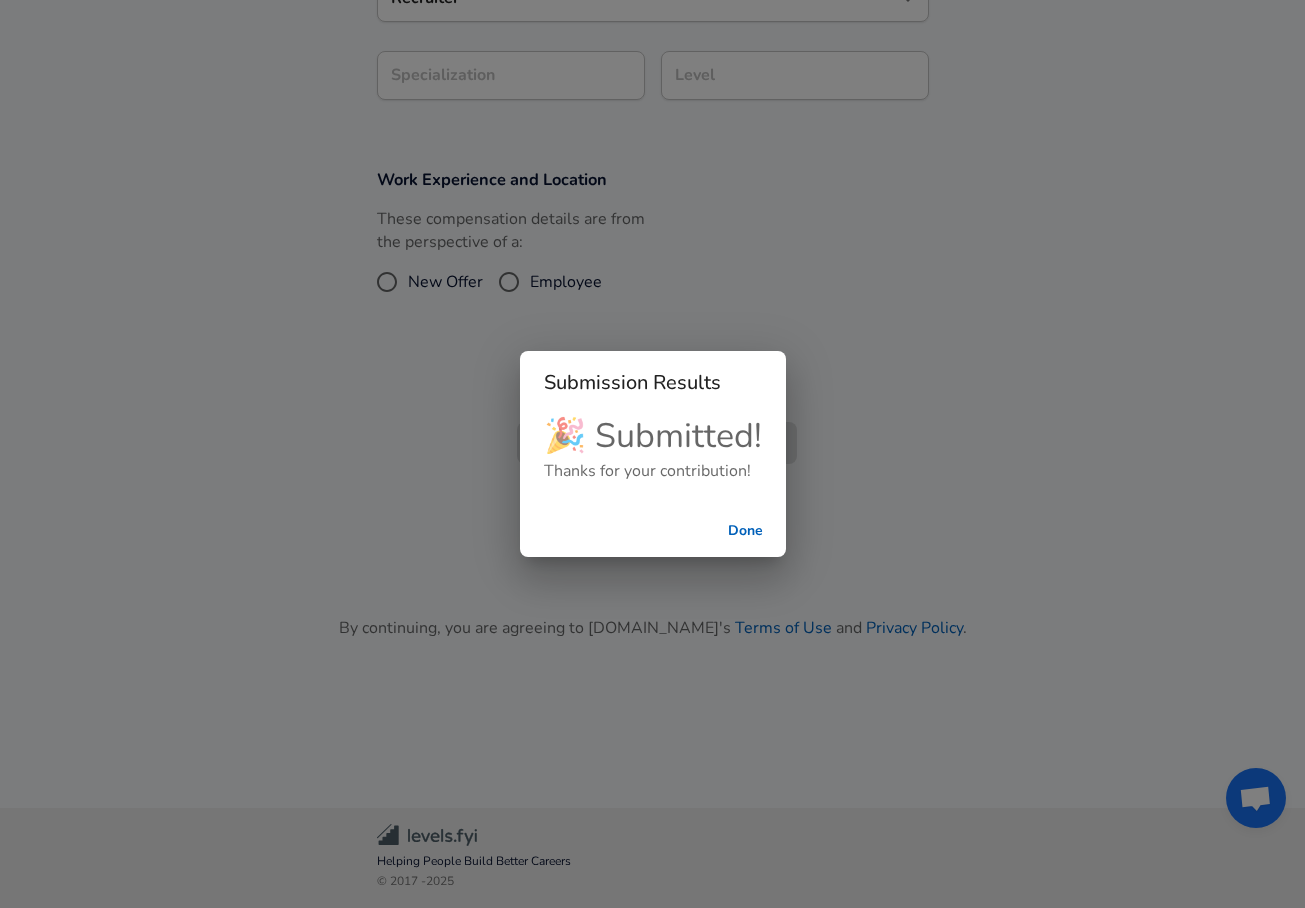 scroll, scrollTop: 569, scrollLeft: 0, axis: vertical 